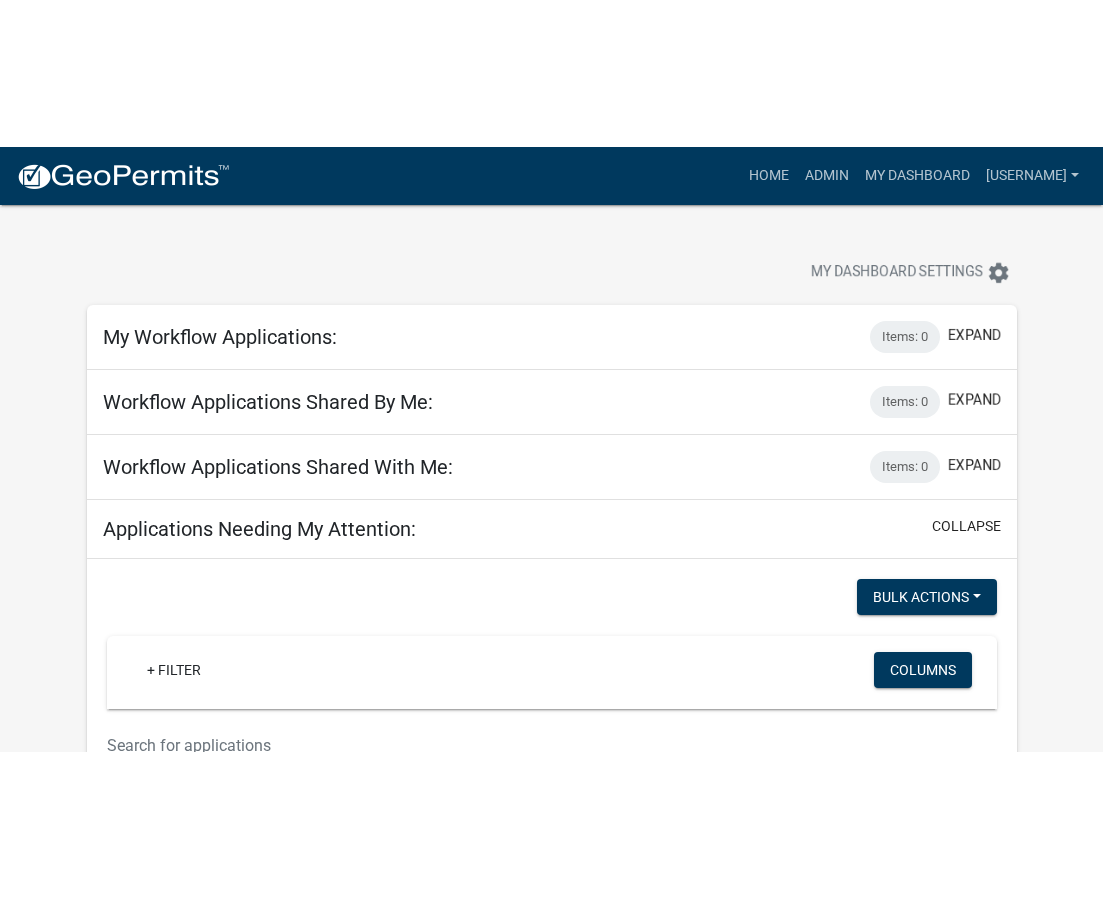 scroll, scrollTop: 0, scrollLeft: 0, axis: both 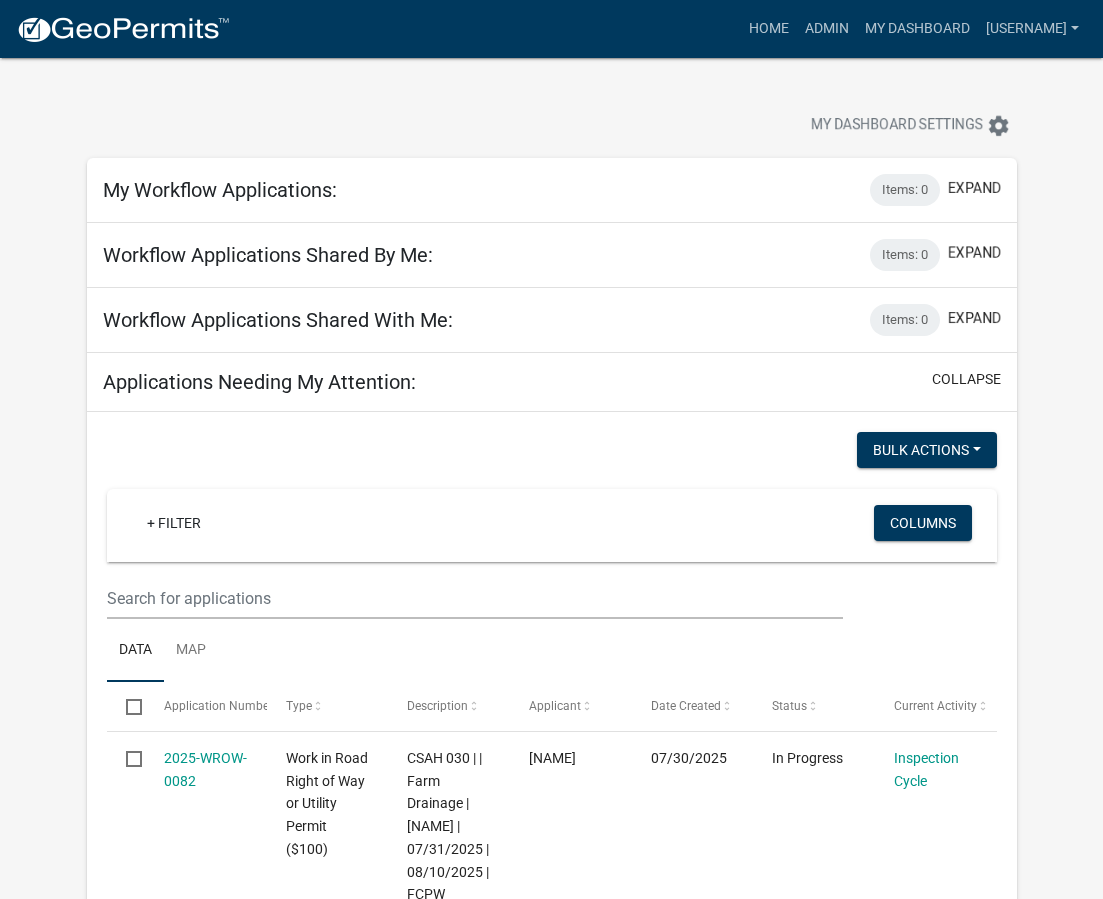 click on "more_horiz  Home  Admin  My Dashboard   [USERNAME]  Admin Account Logout My Dashboard Settings  settings My Workflow Applications:  Items: 0   expand   Bulk Actions   Void   + Filter   Columns  Data Map Select Application Number Type Description Applicant Date Created Status Current Activity No data to display  0 selected /   0 total   1  Workflow Applications Shared By Me:  Items: 0   expand   Bulk Actions   Void   + Filter   Columns  Data Map Select Application Number Type Description Applicant Date Created Status Current Activity No data to display  0 selected /   0 total   1  Workflow Applications Shared With Me:  Items: 0   expand   Bulk Actions   Void   + Filter   Columns  Data Map Select Application Number Type Description Applicant Date Created Status Current Activity No data to display  0 selected /   0 total   1  Applications Needing My Attention:  collapse   Bulk Actions   Void   + Filter   Columns  Data Map Select Application Number Type Description Applicant Date Created Status [NAME]" 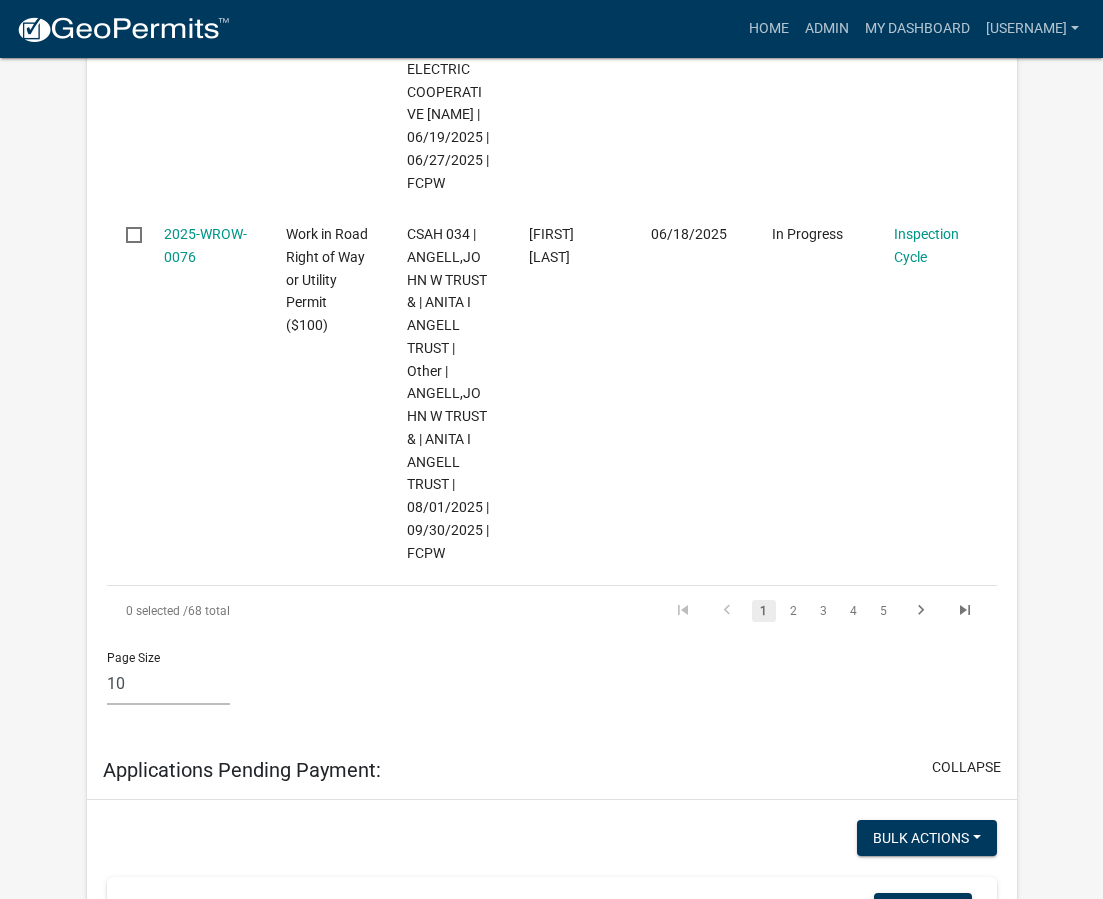 scroll, scrollTop: 3300, scrollLeft: 0, axis: vertical 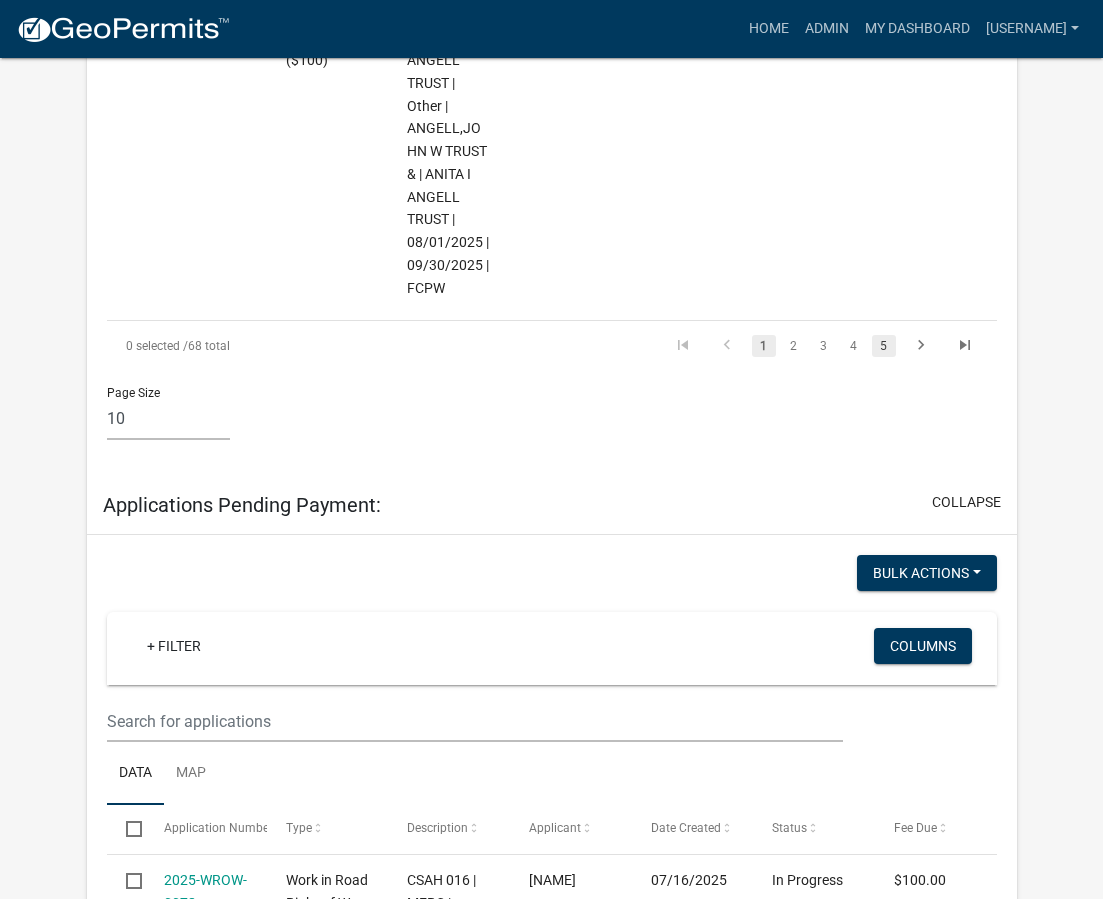 click on "5" 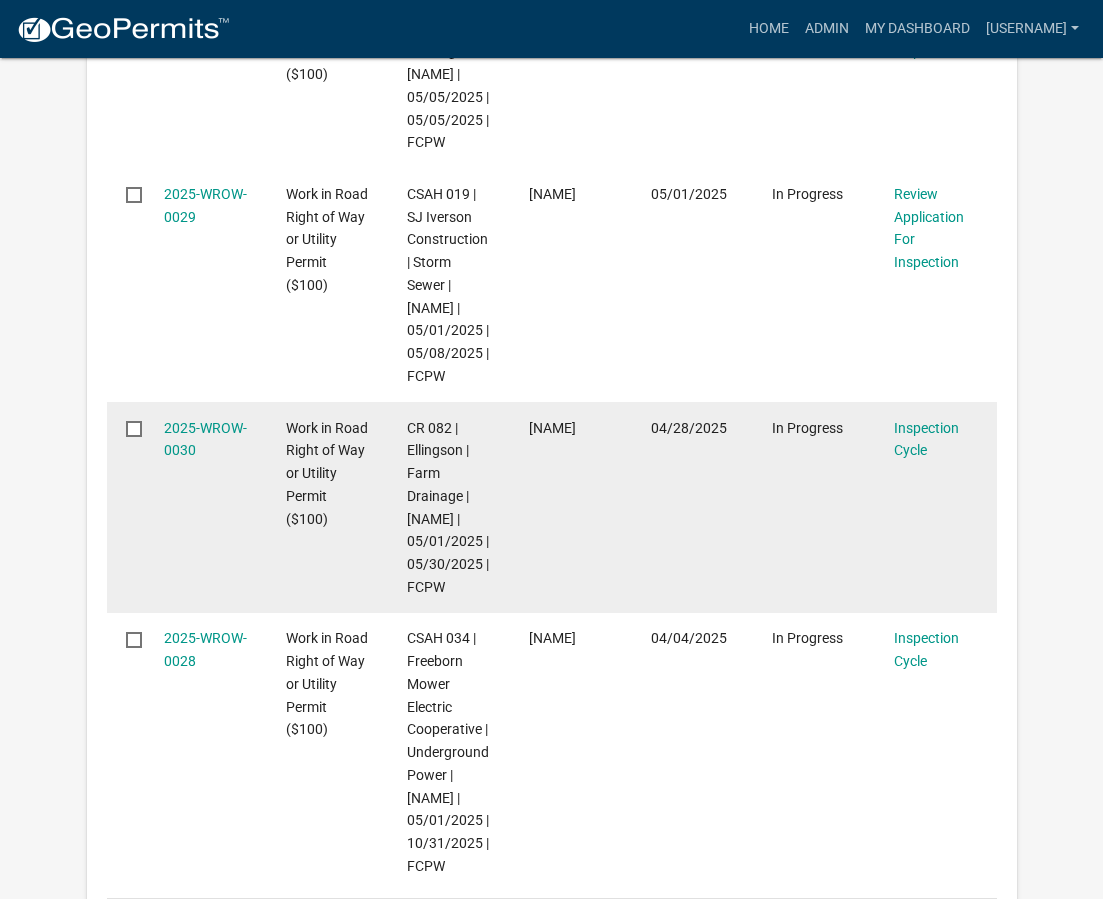 scroll, scrollTop: 2382, scrollLeft: 0, axis: vertical 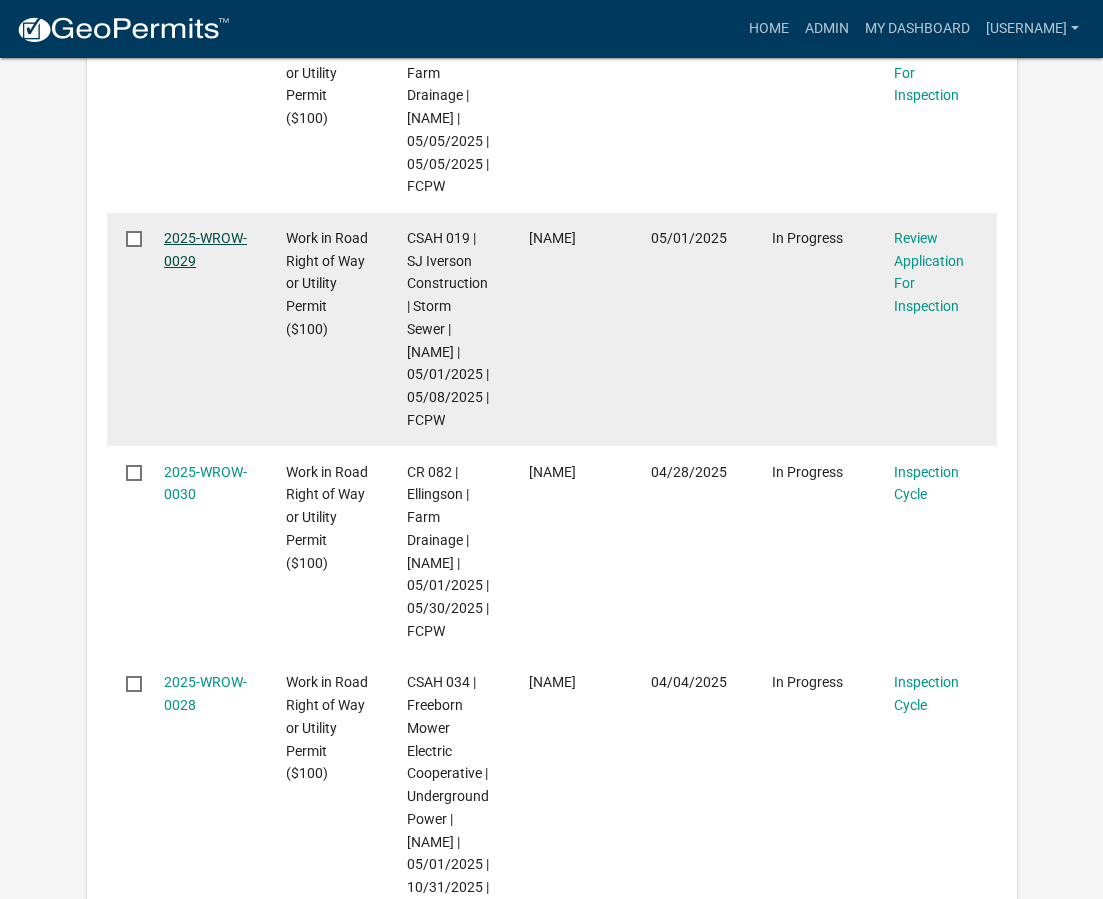 click on "2025-WROW-0029" 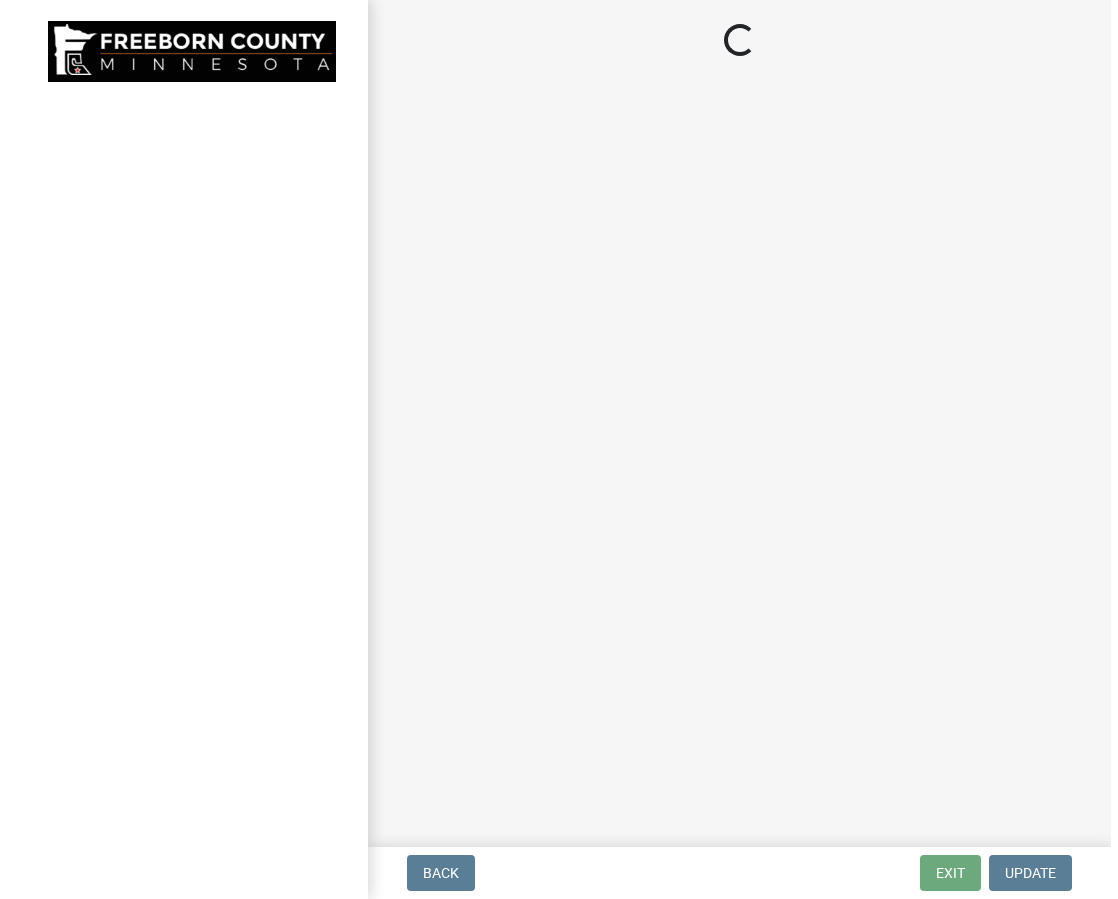 scroll, scrollTop: 0, scrollLeft: 0, axis: both 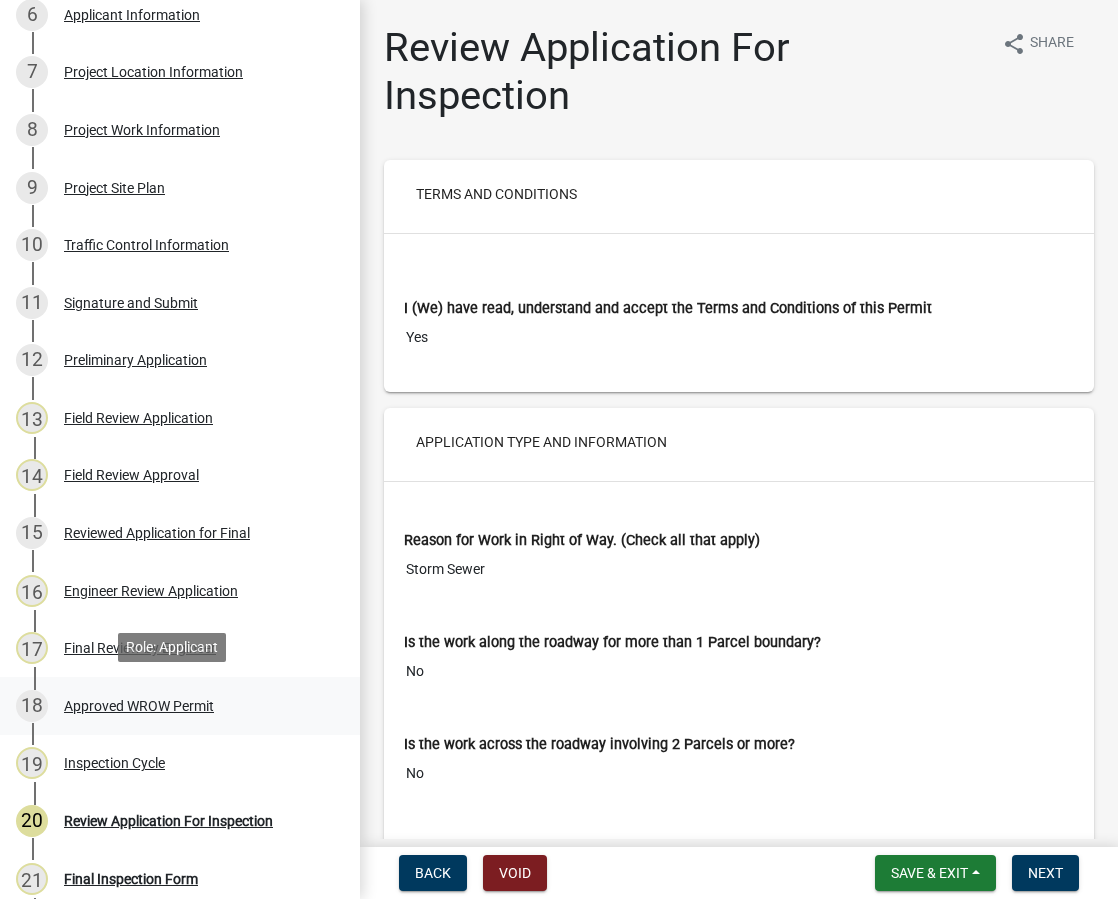 click on "Approved WROW Permit" at bounding box center [139, 706] 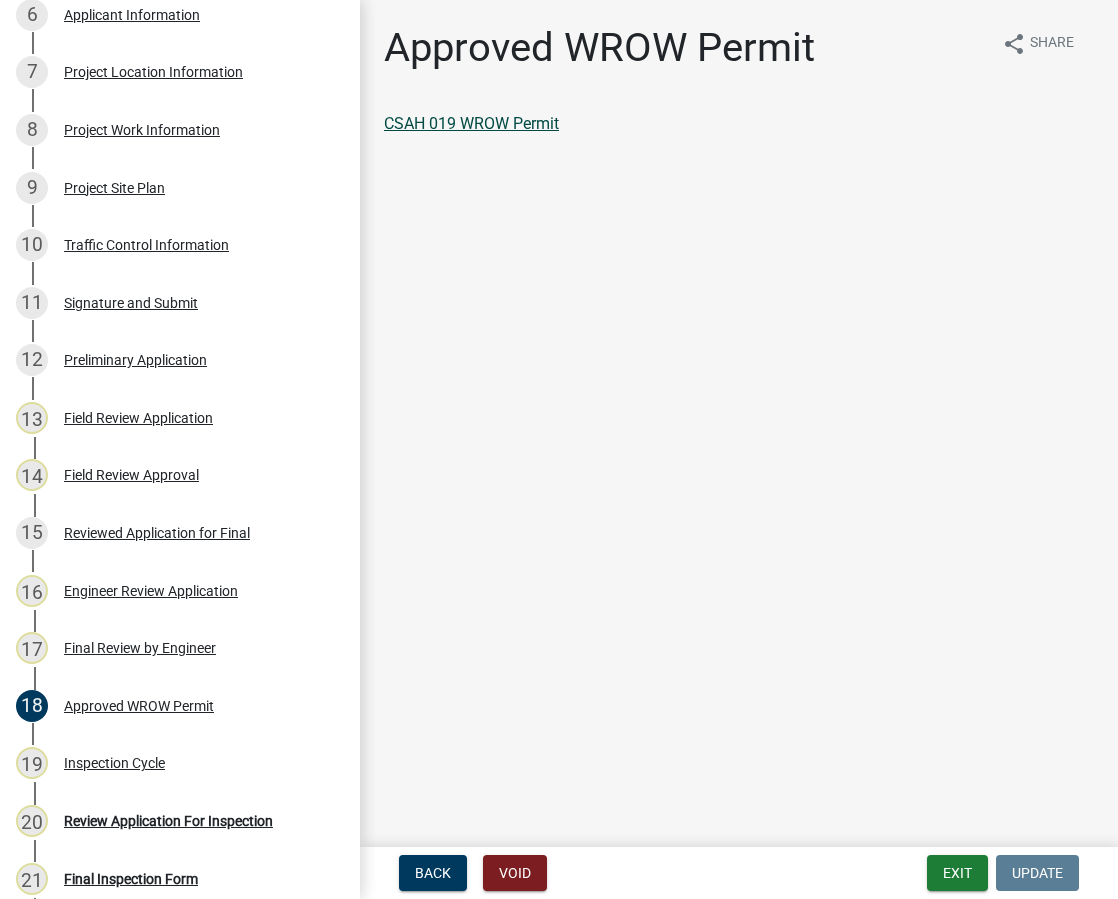 click on "CSAH 019 WROW Permit" 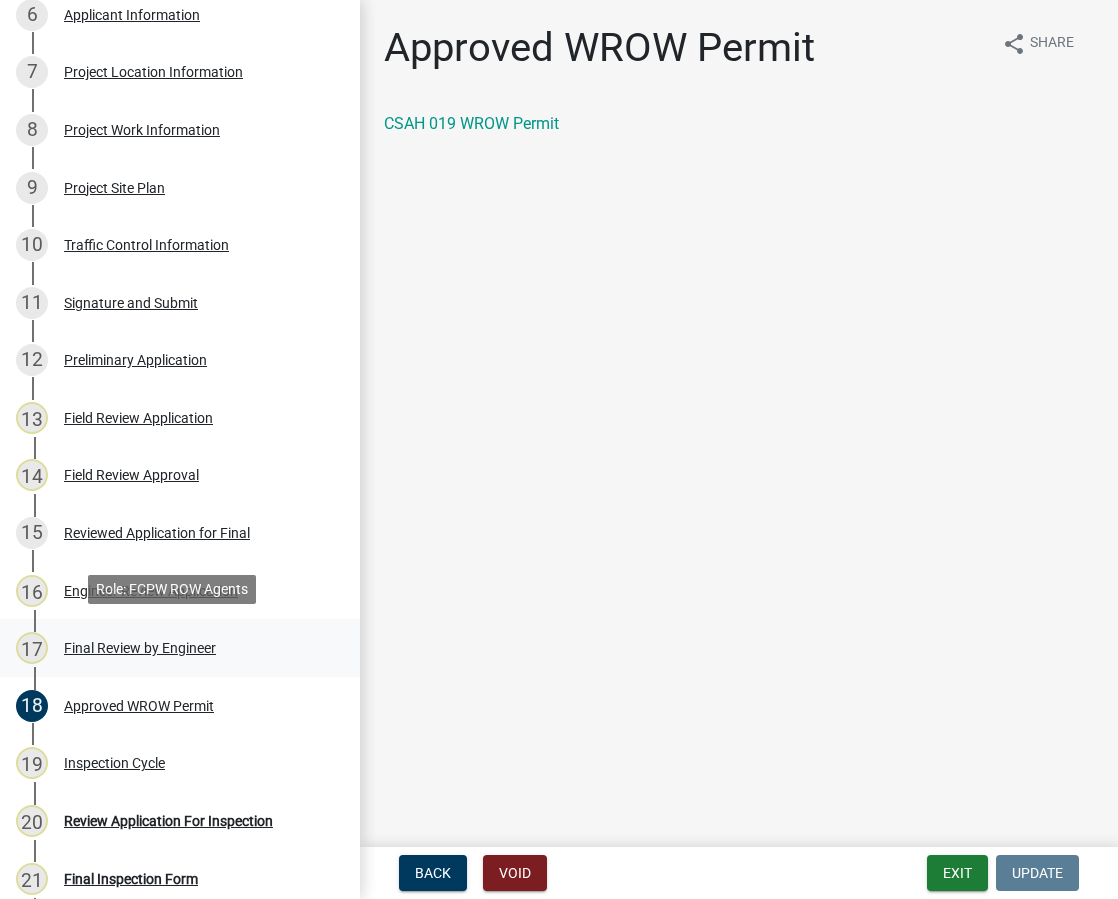 click on "Final Review by Engineer" at bounding box center [140, 648] 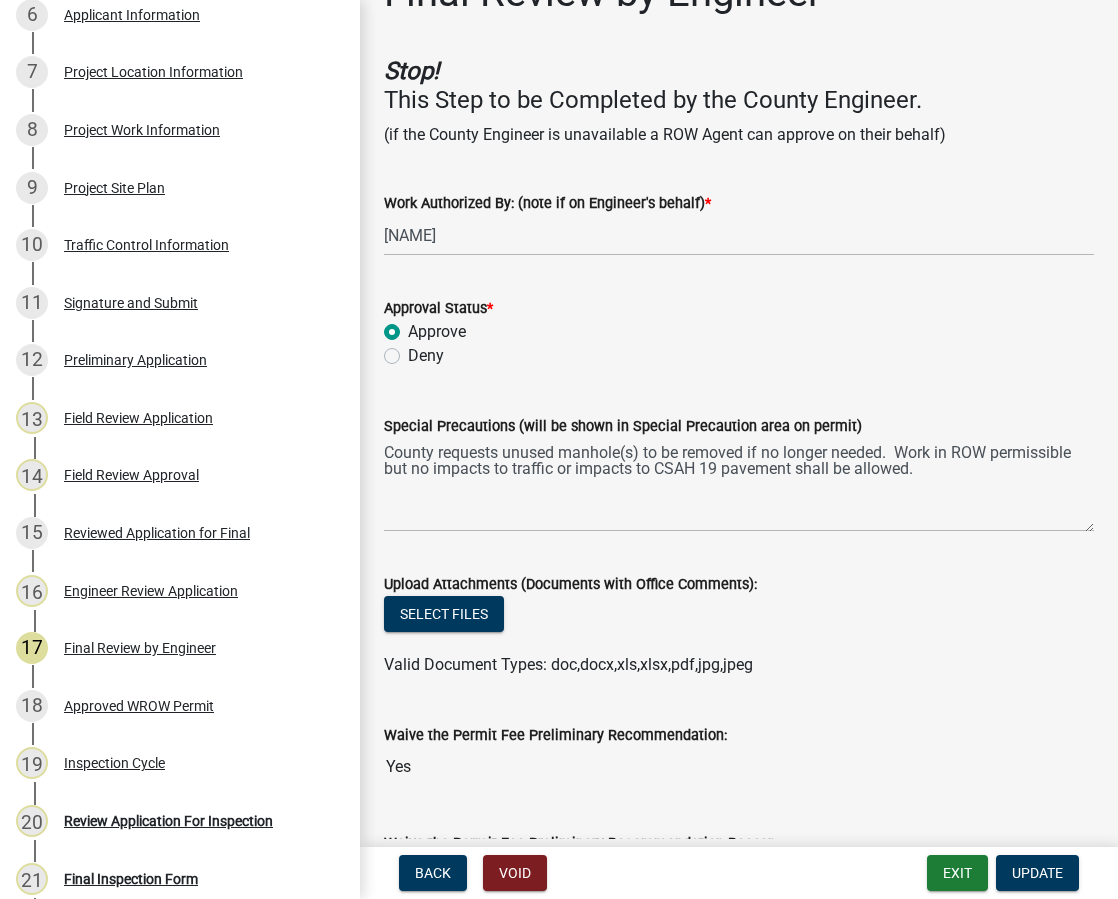scroll, scrollTop: 0, scrollLeft: 0, axis: both 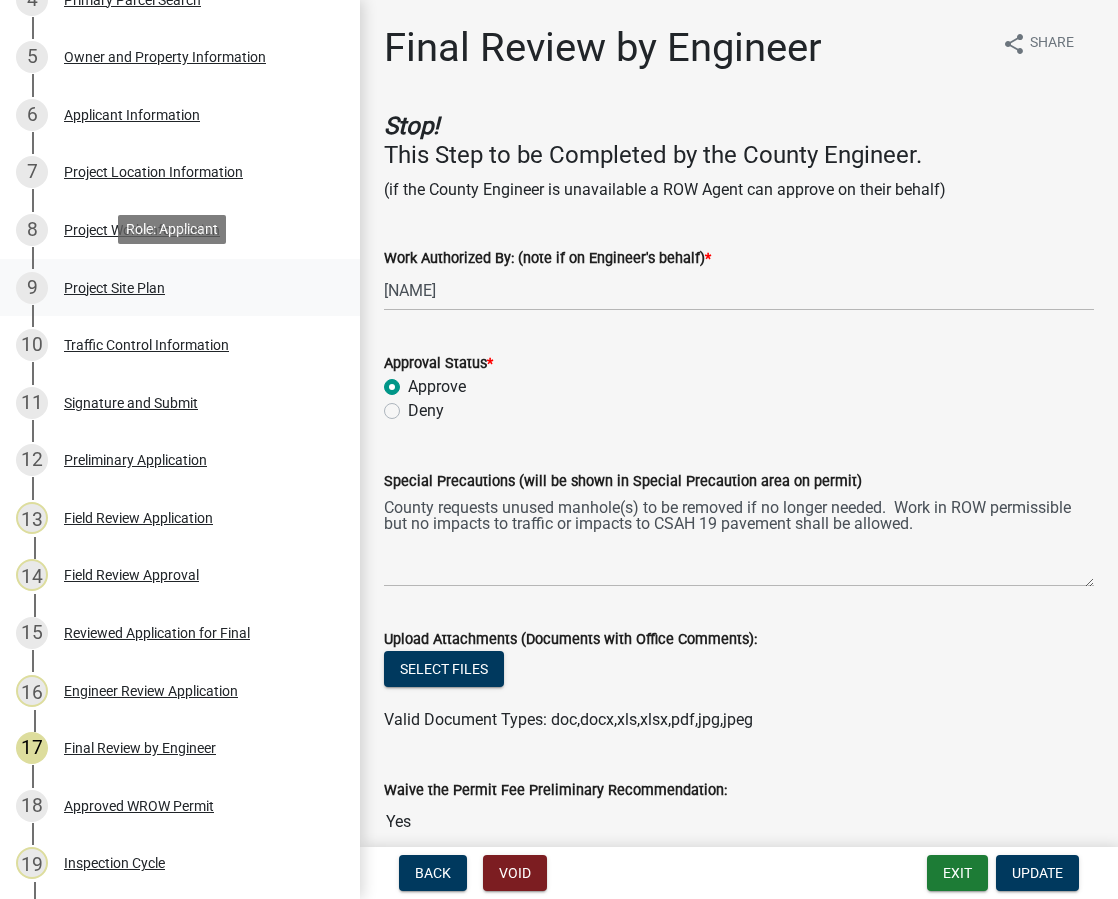 click on "Project Site Plan" at bounding box center [114, 288] 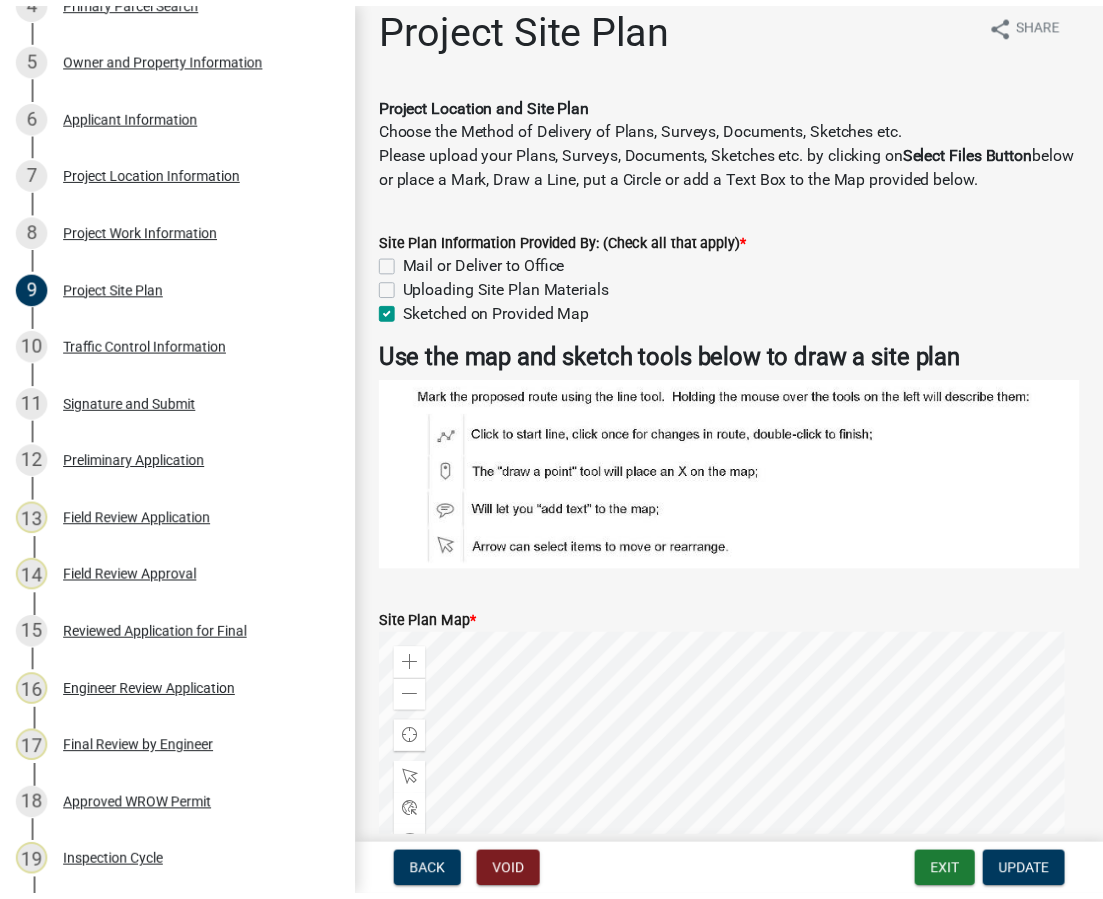 scroll, scrollTop: 0, scrollLeft: 0, axis: both 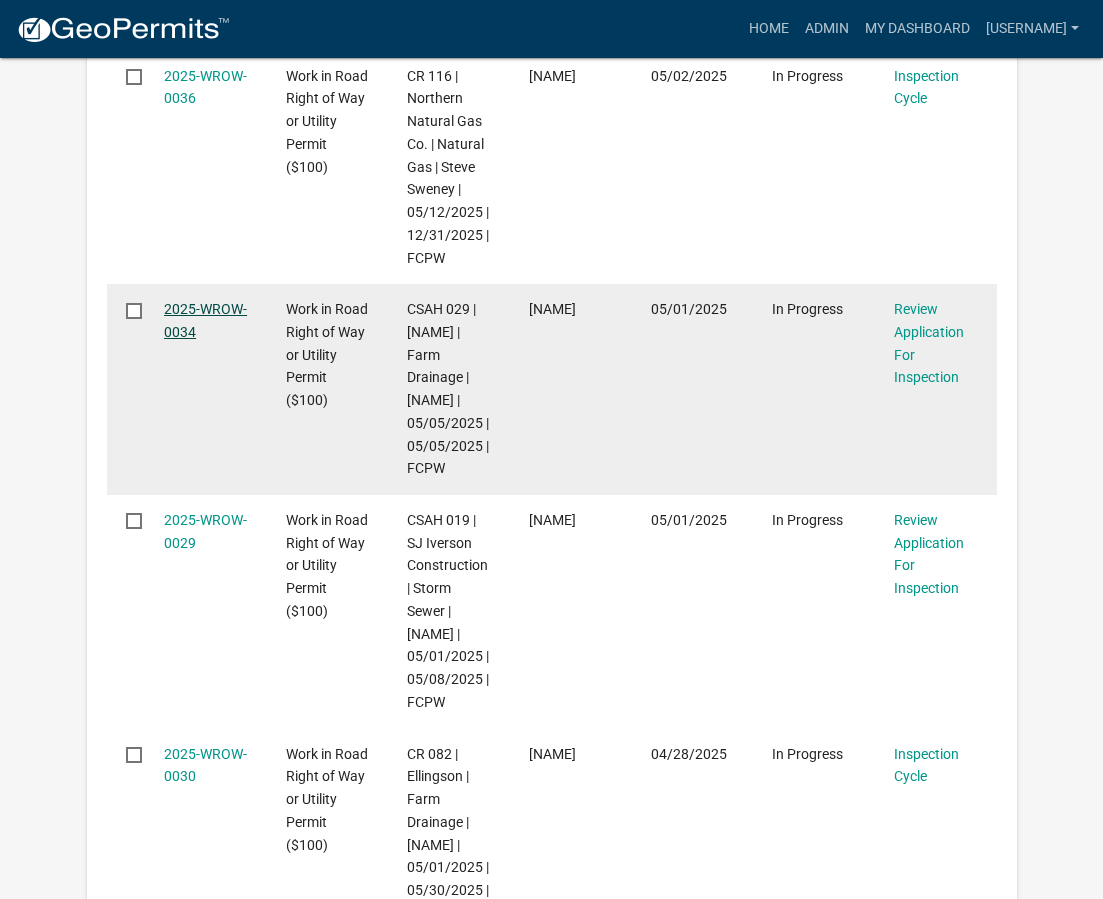 click on "2025-WROW-0034" 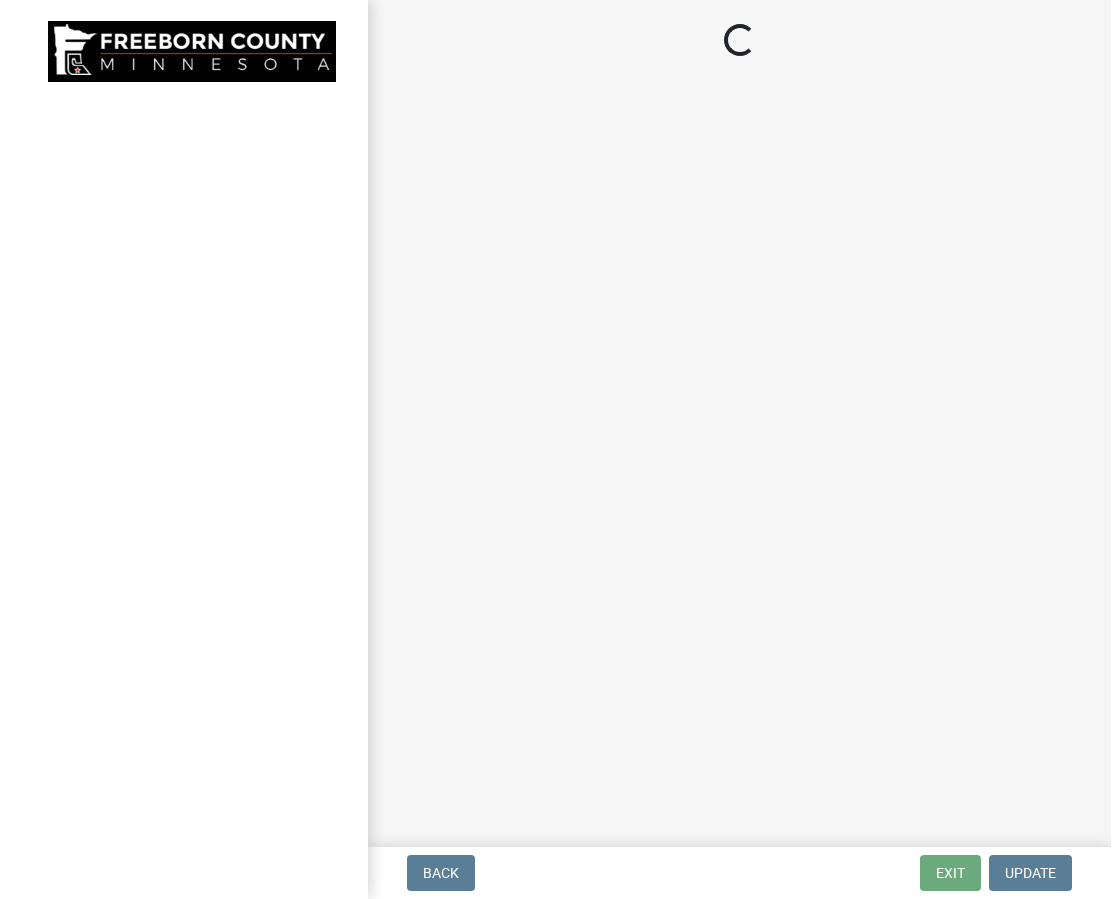 scroll, scrollTop: 0, scrollLeft: 0, axis: both 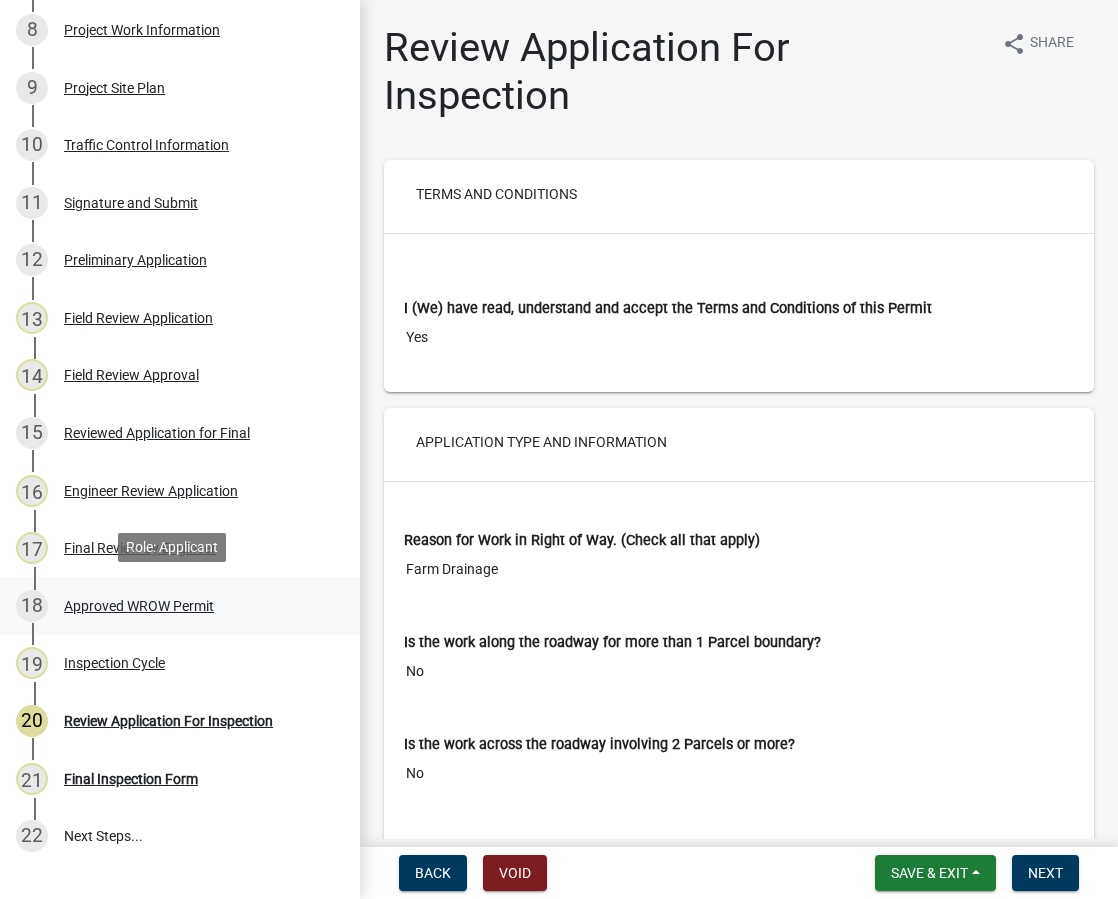 click on "Approved WROW Permit" at bounding box center [139, 606] 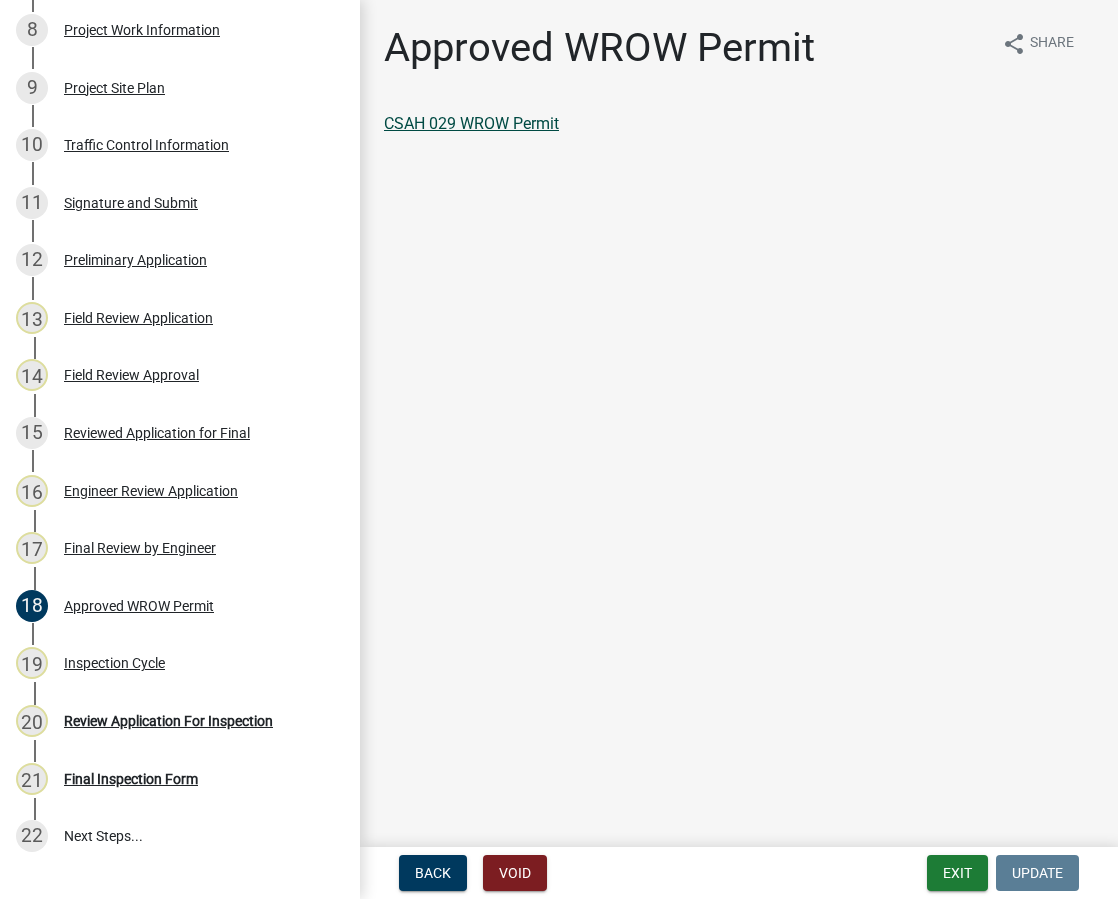 click on "CSAH 029 WROW Permit" 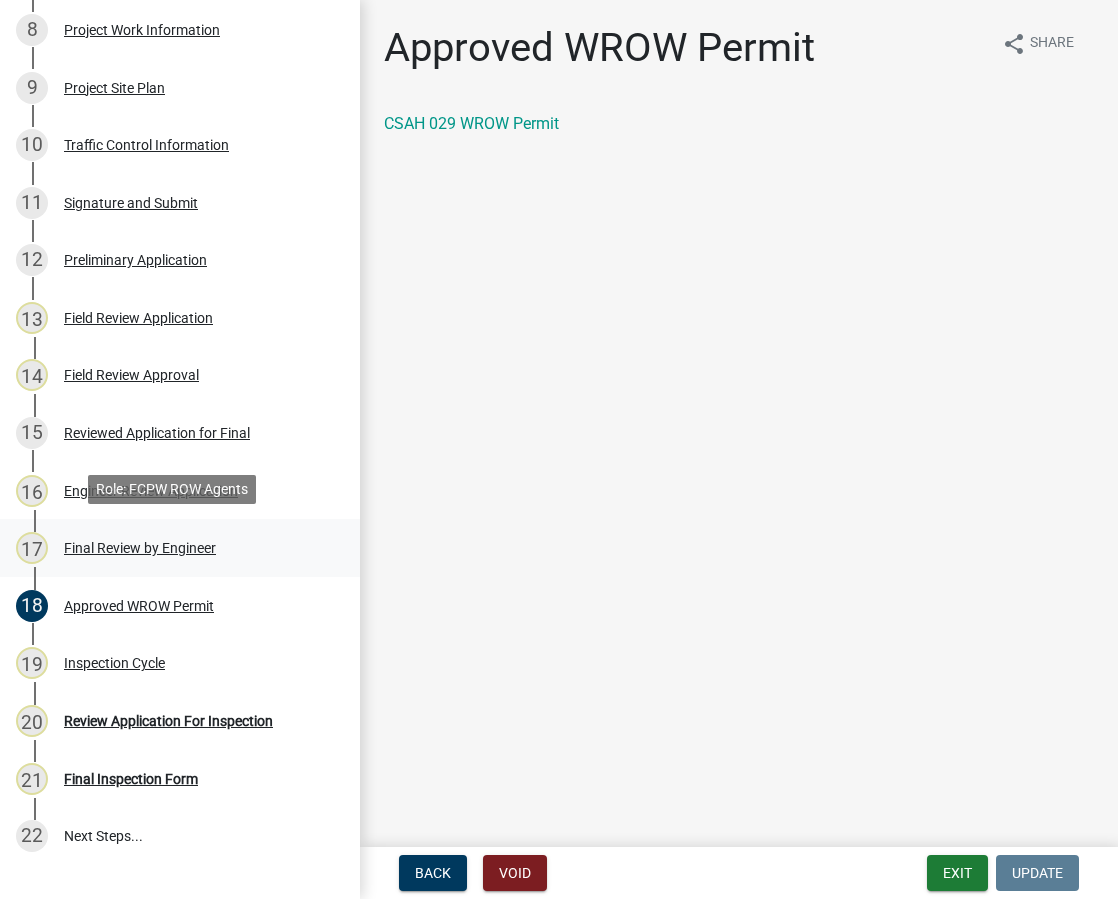 click on "Final Review by Engineer" at bounding box center [140, 548] 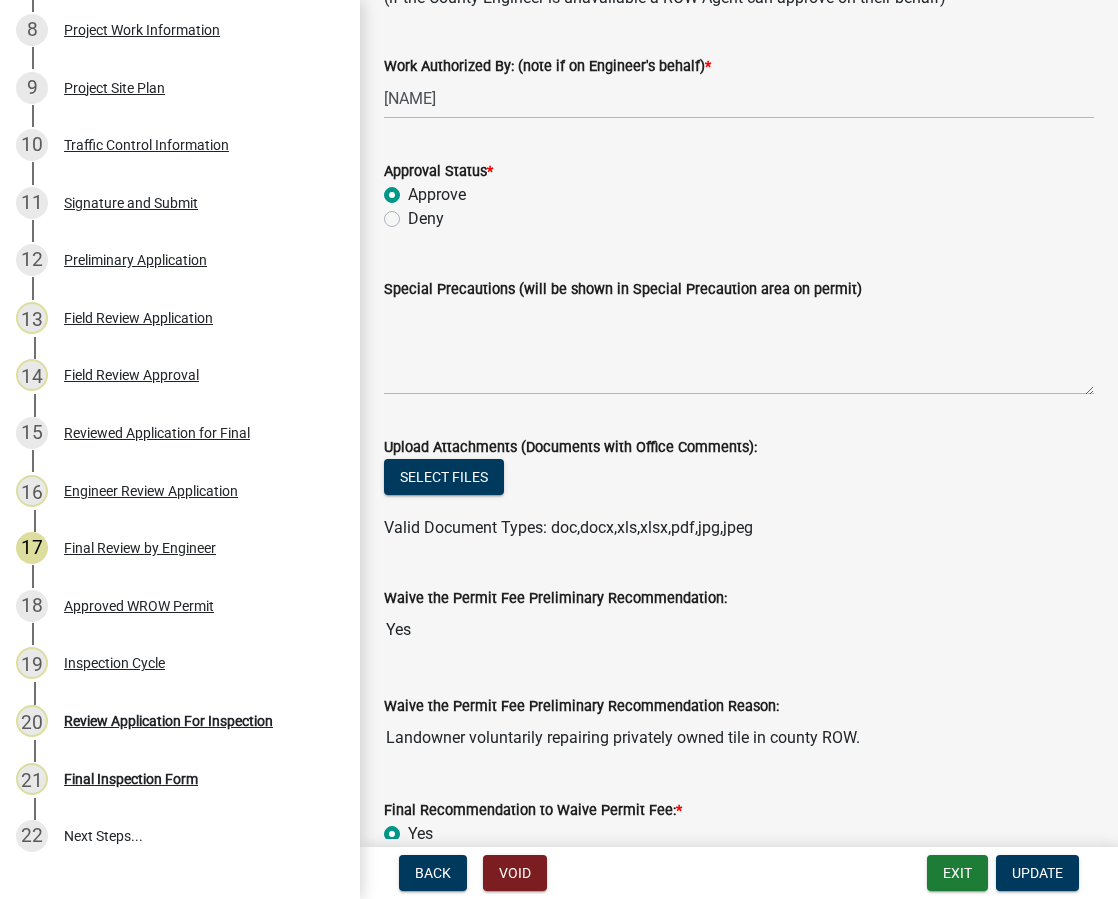scroll, scrollTop: 0, scrollLeft: 0, axis: both 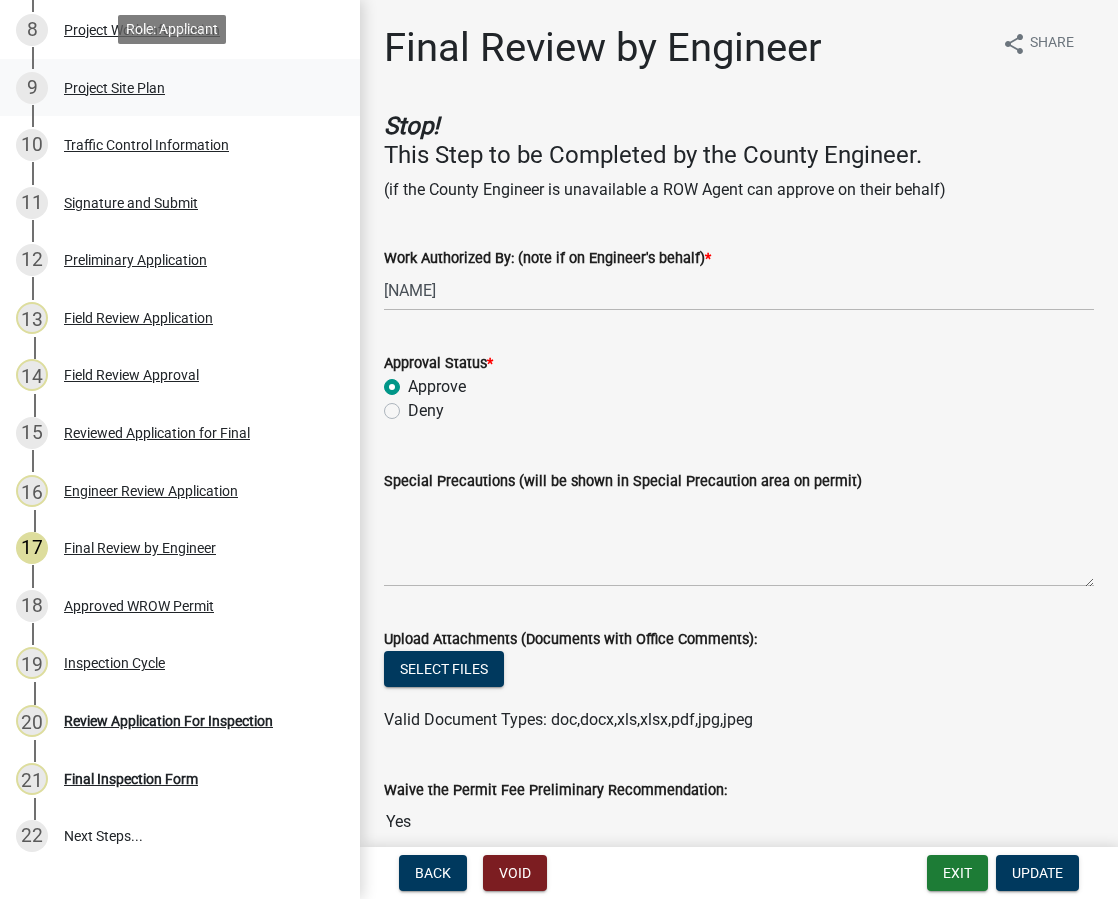click on "Project Site Plan" at bounding box center [114, 88] 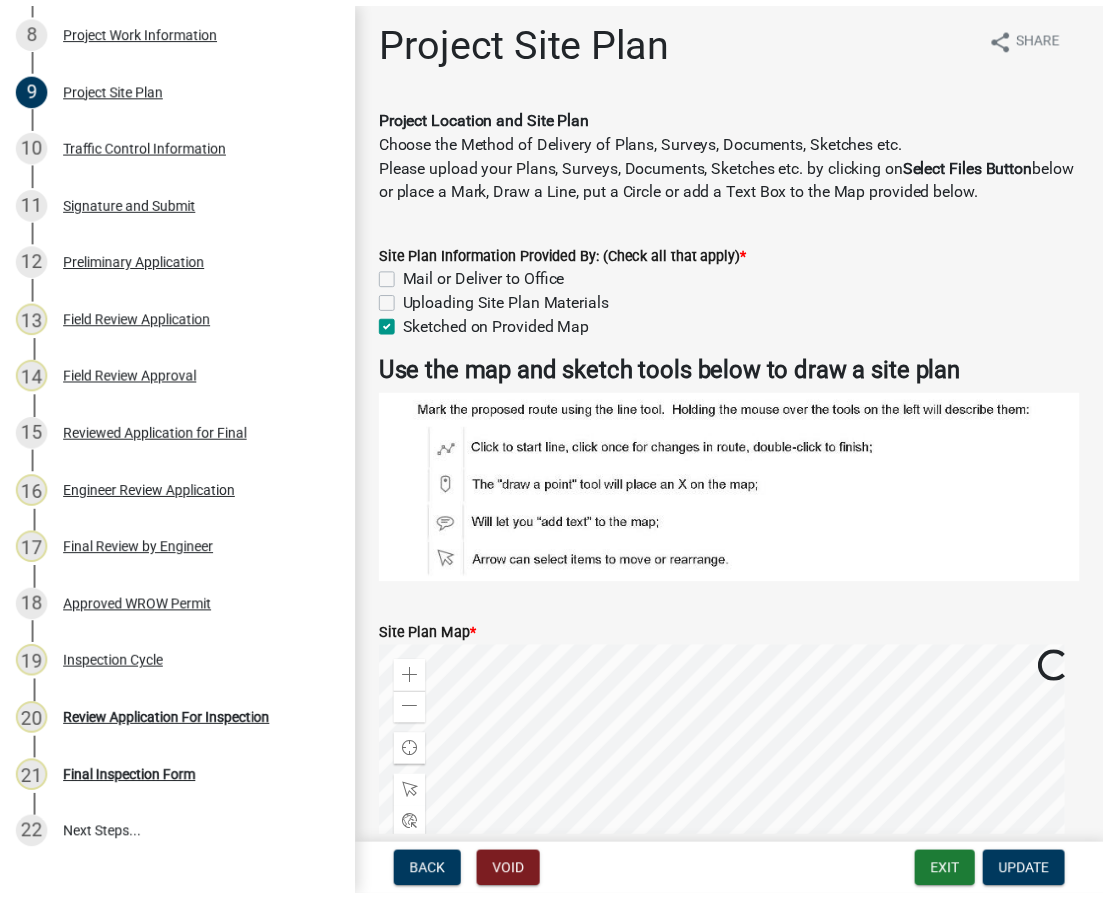 scroll, scrollTop: 0, scrollLeft: 0, axis: both 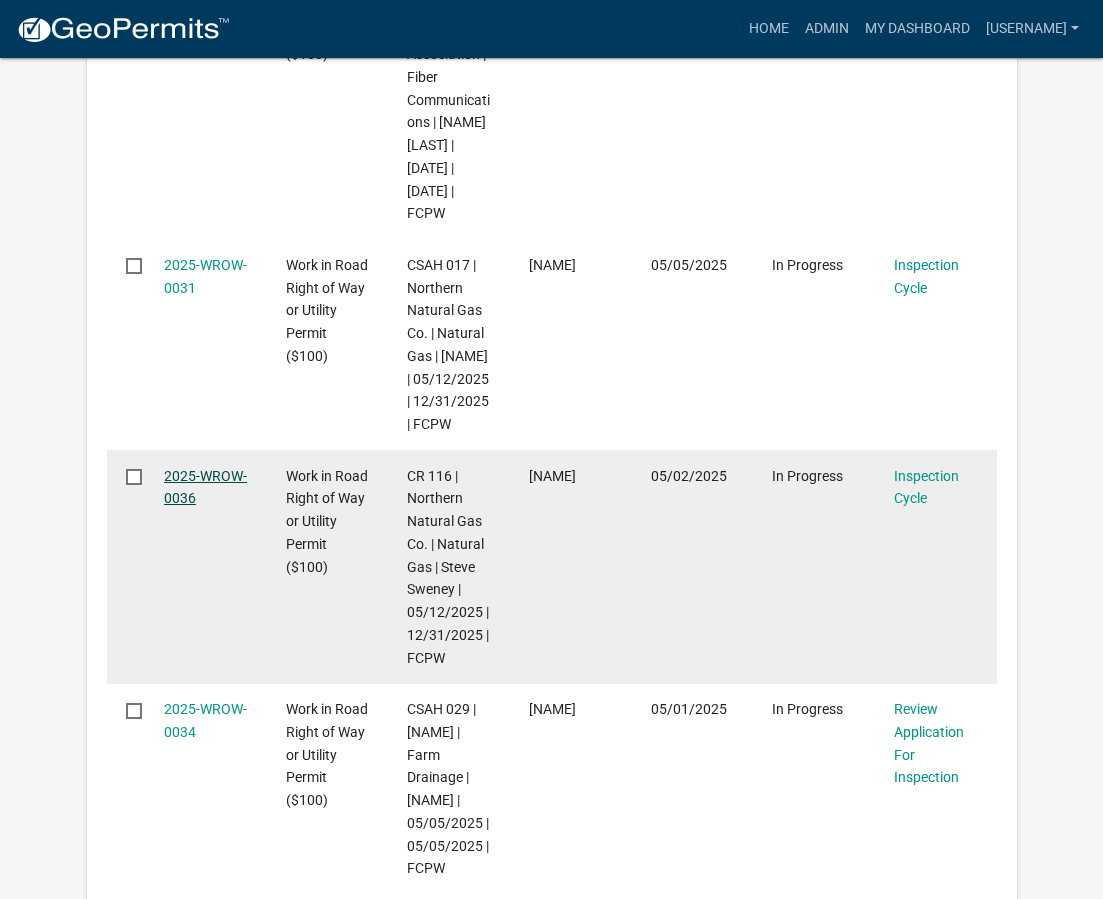 click on "2025-WROW-0036" 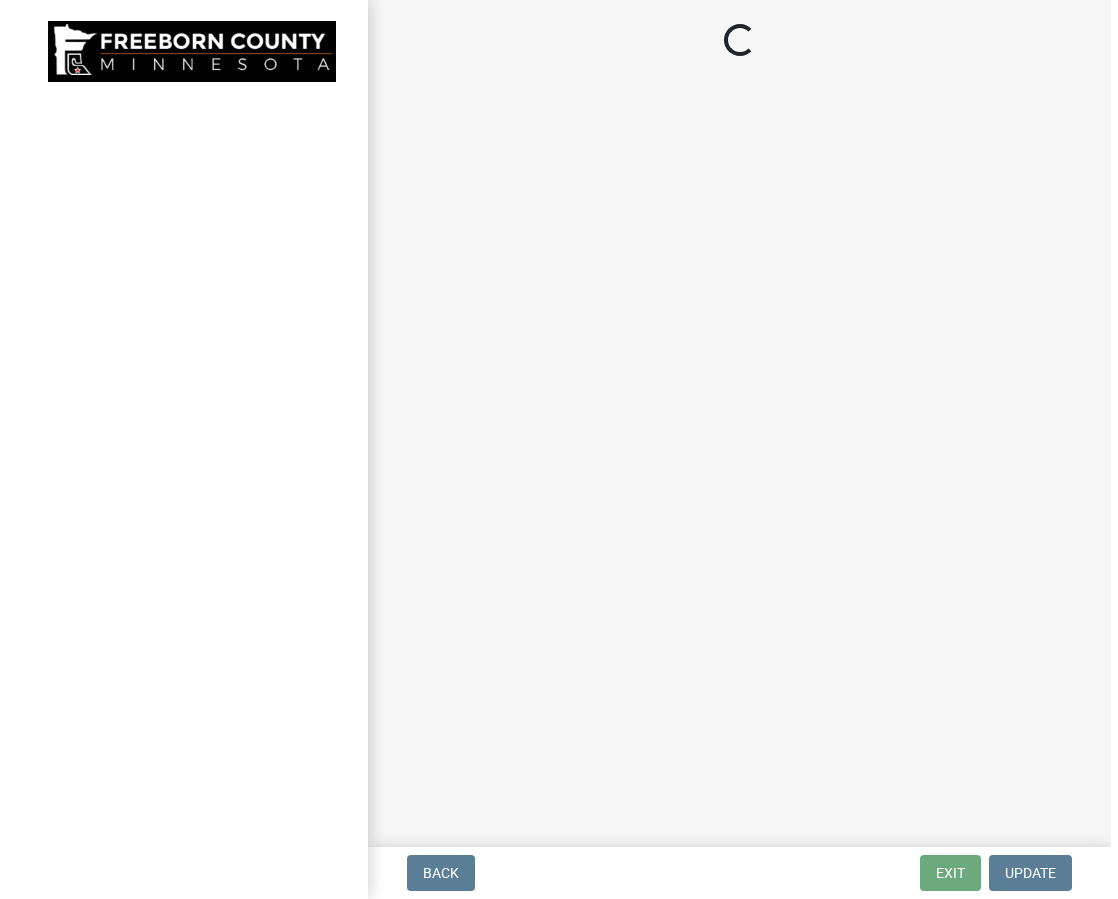 scroll, scrollTop: 0, scrollLeft: 0, axis: both 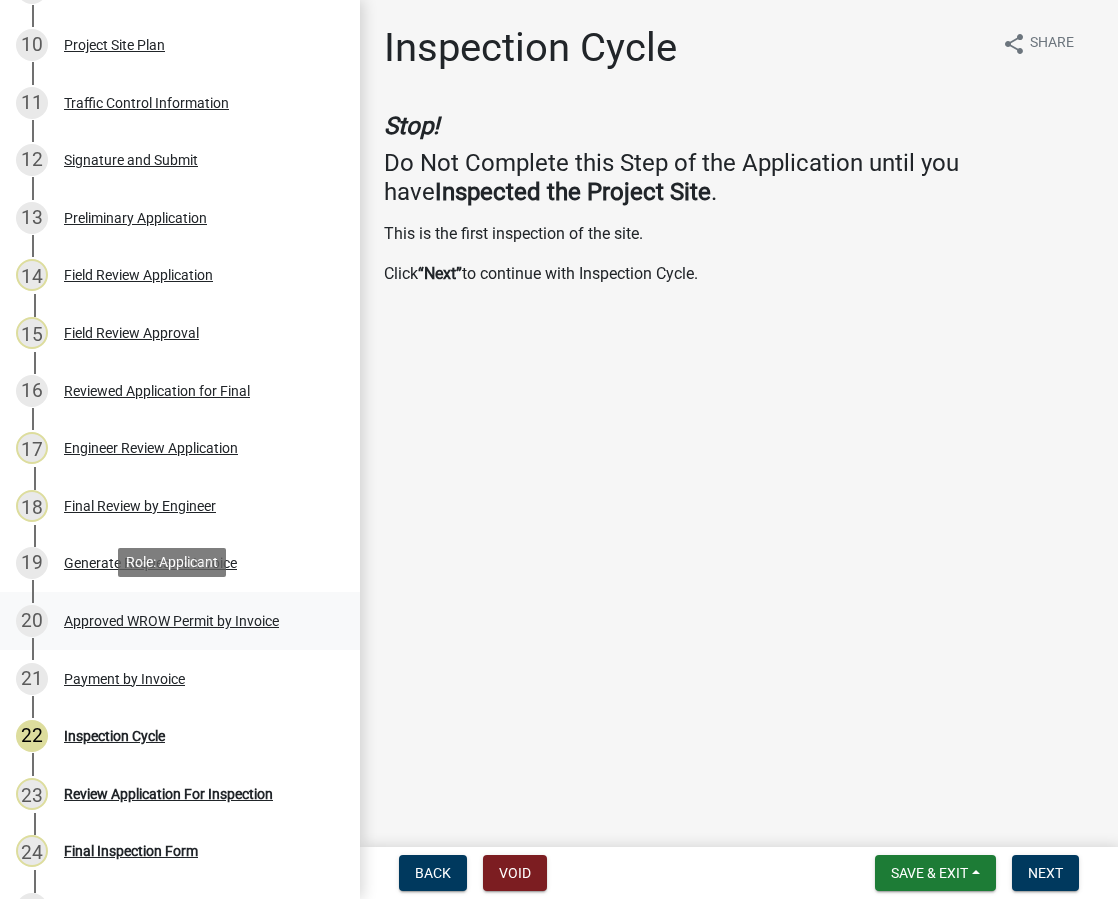 click on "Approved WROW Permit by Invoice" at bounding box center (171, 621) 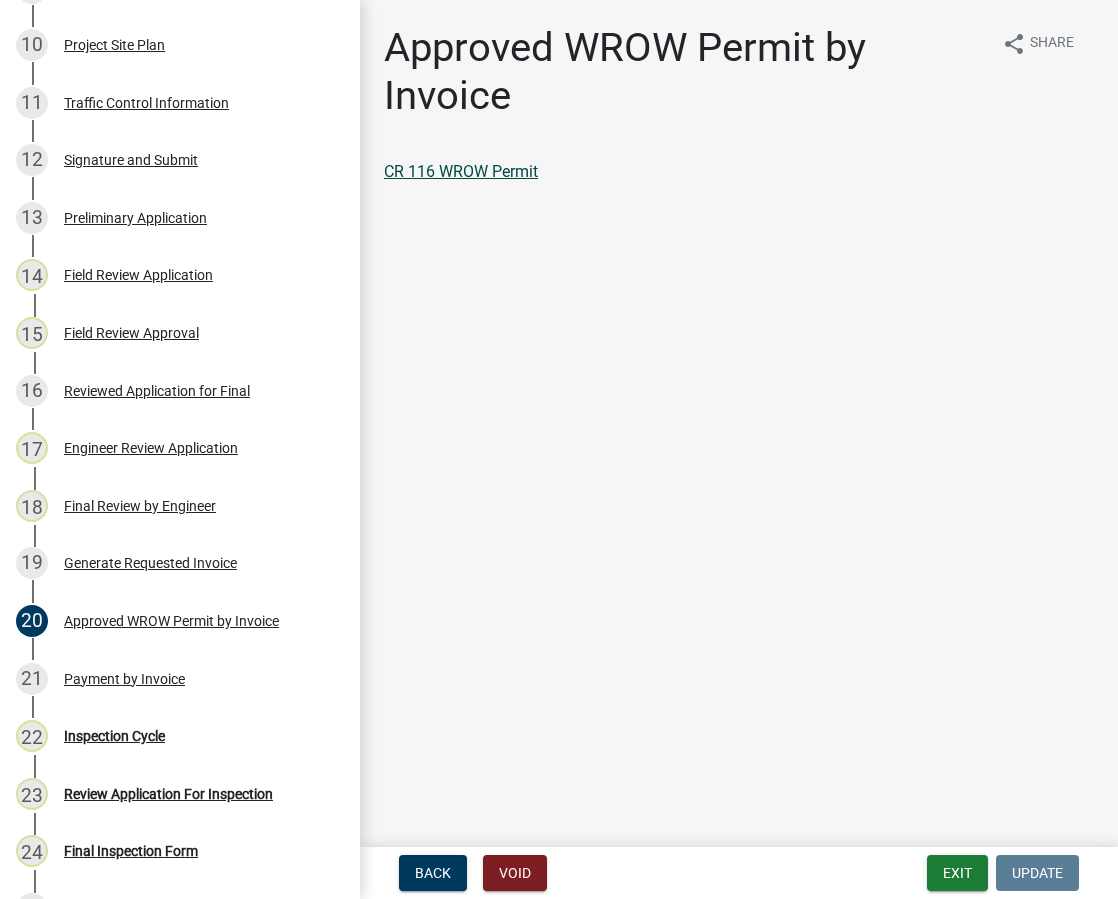 click on "CR 116 WROW Permit" 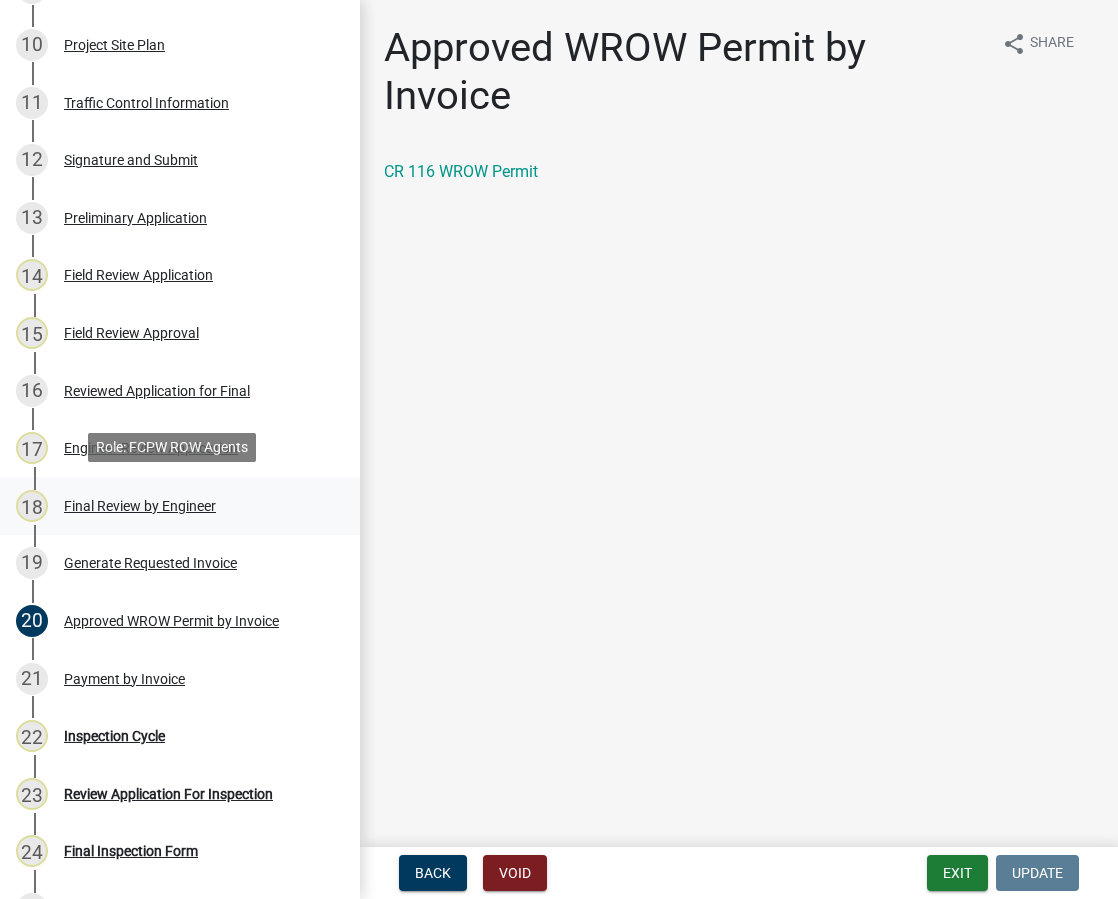 click on "Final Review by Engineer" at bounding box center [140, 506] 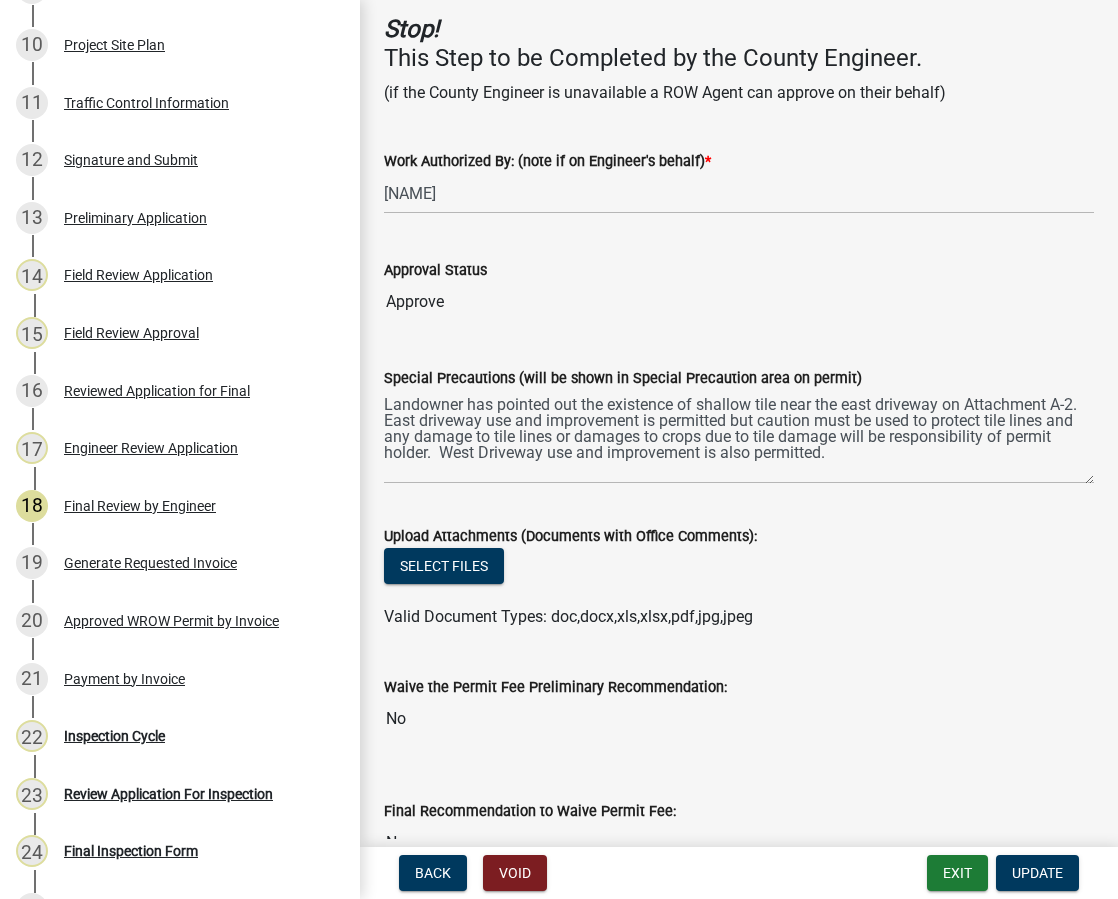 scroll, scrollTop: 0, scrollLeft: 0, axis: both 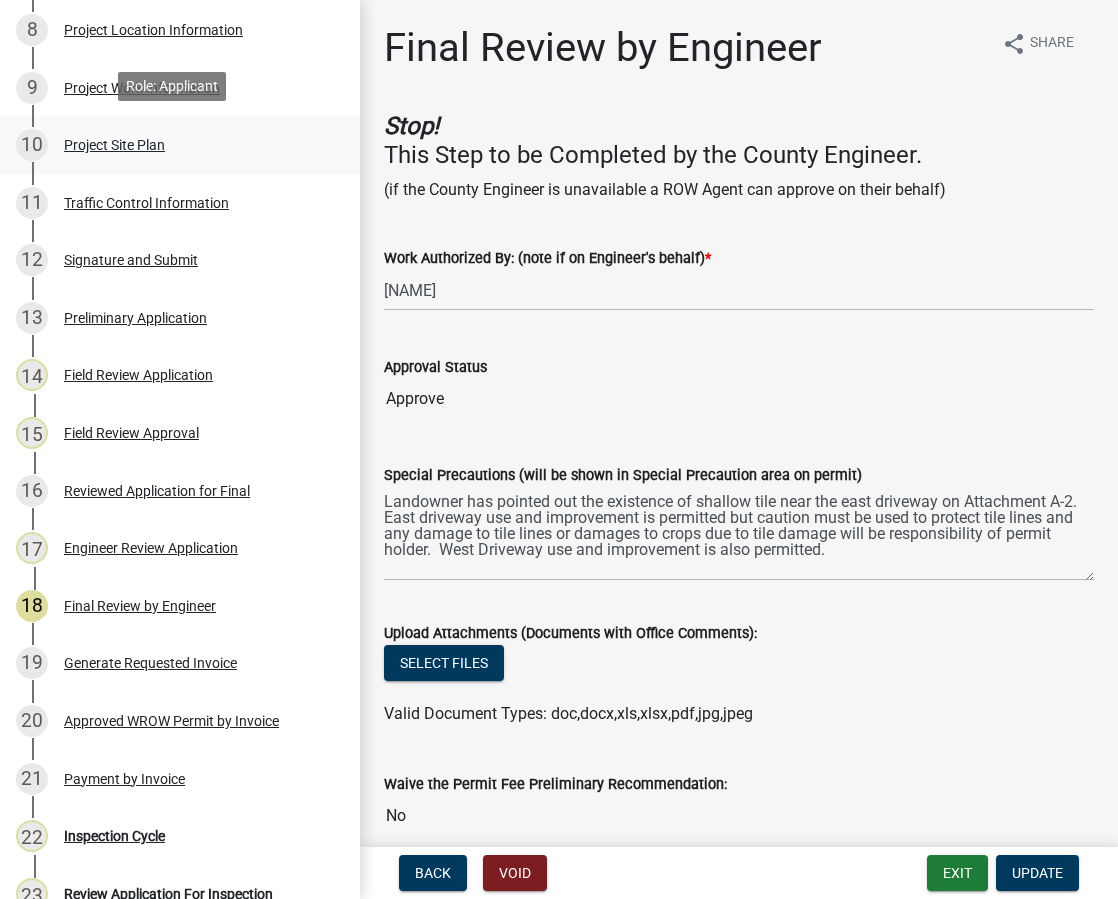 click on "Project Site Plan" at bounding box center (114, 145) 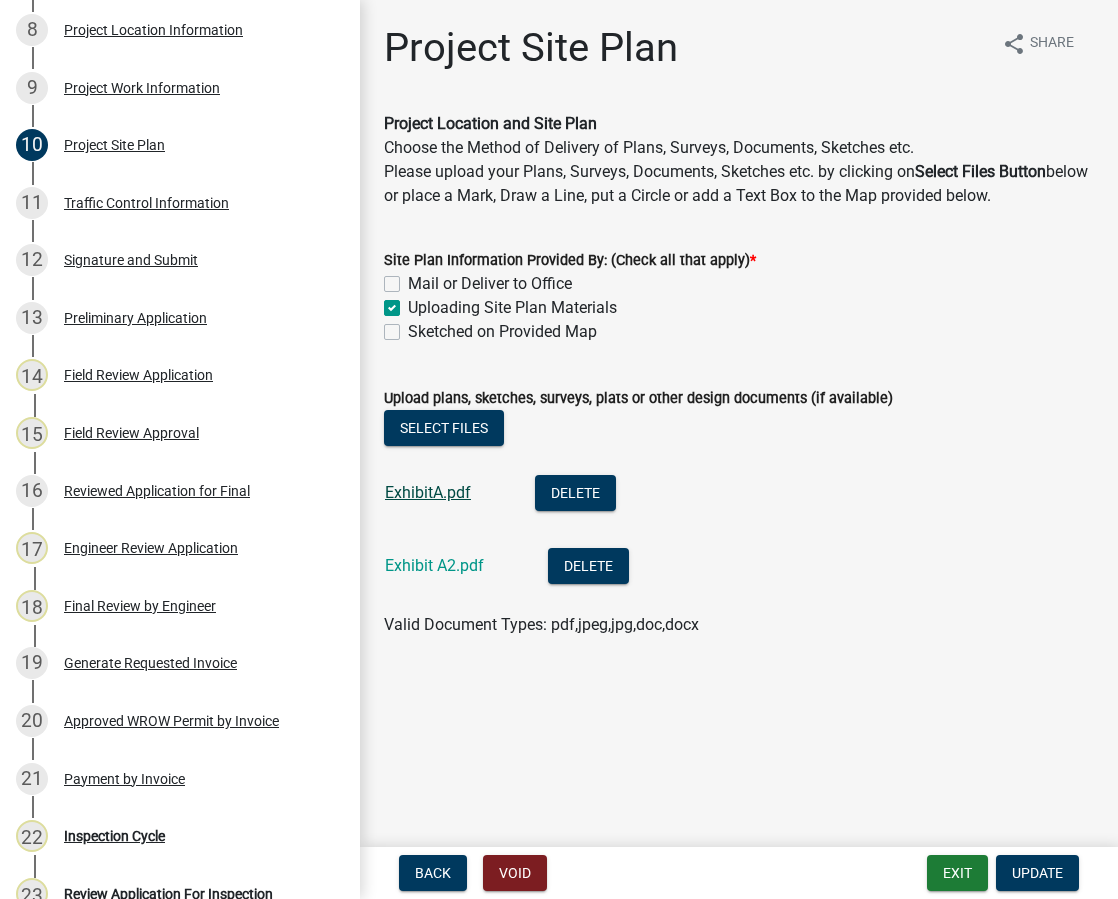 click on "ExhibitA.pdf" 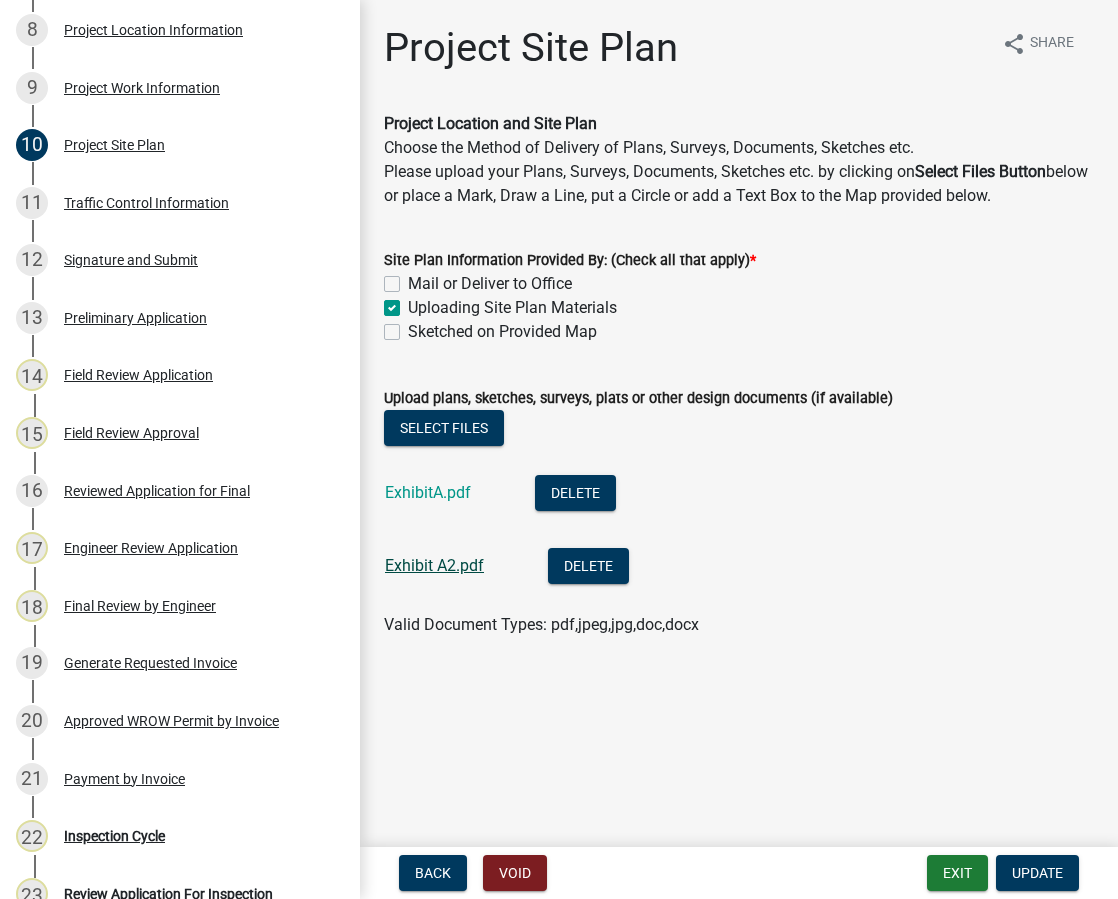 click on "Exhibit A2.pdf" 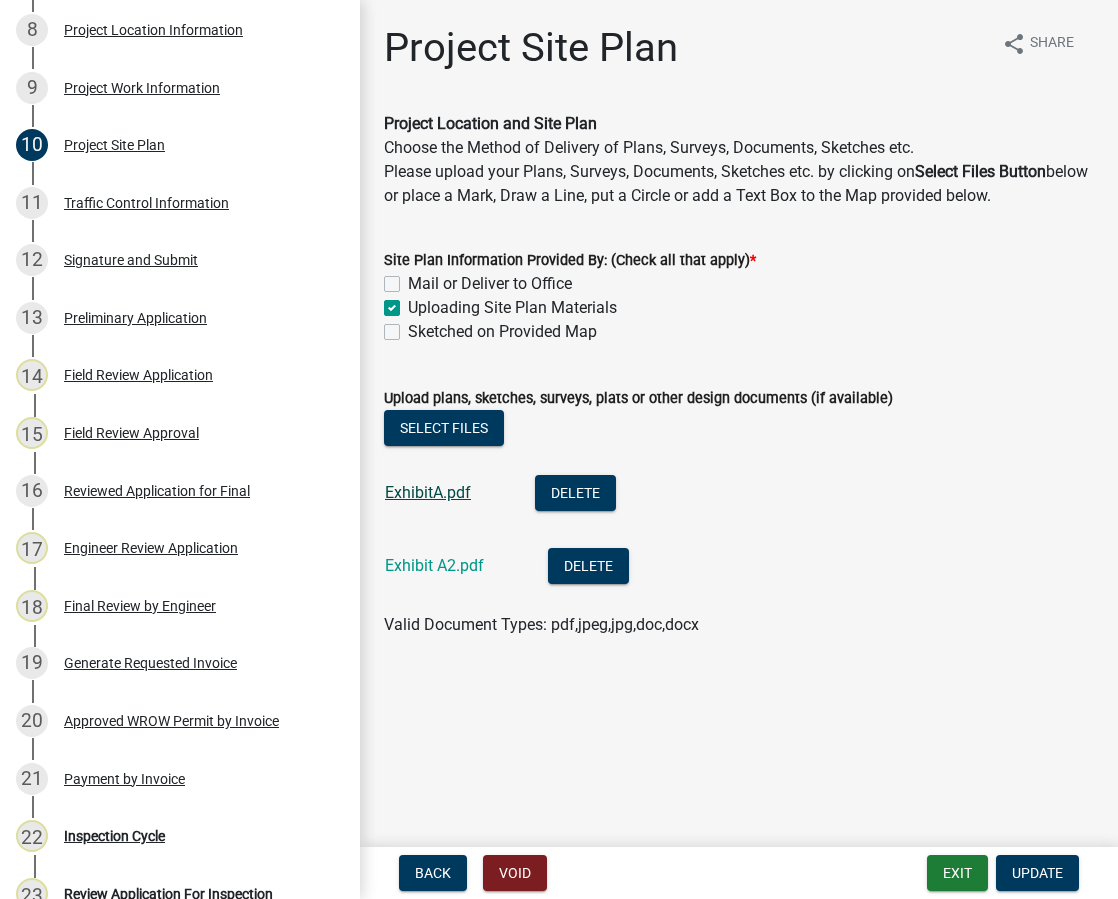 click on "ExhibitA.pdf" 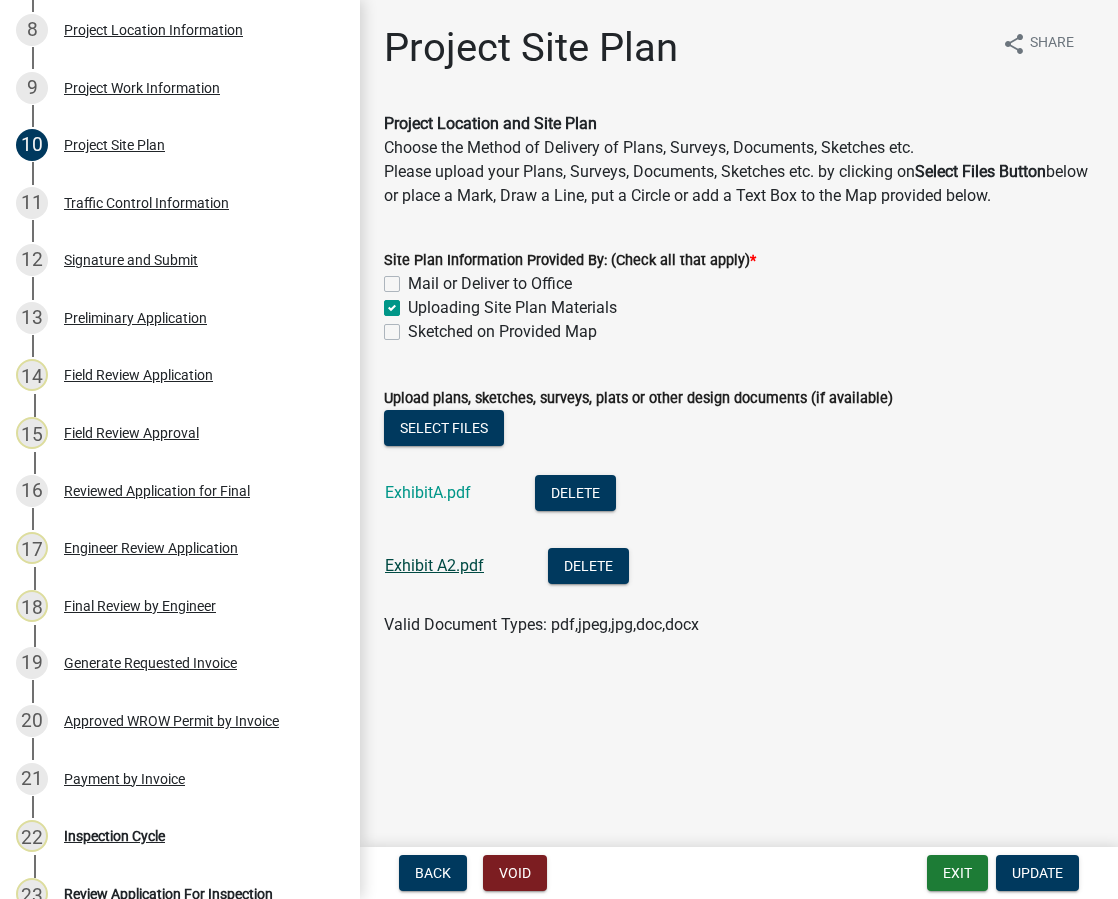click on "Exhibit A2.pdf" 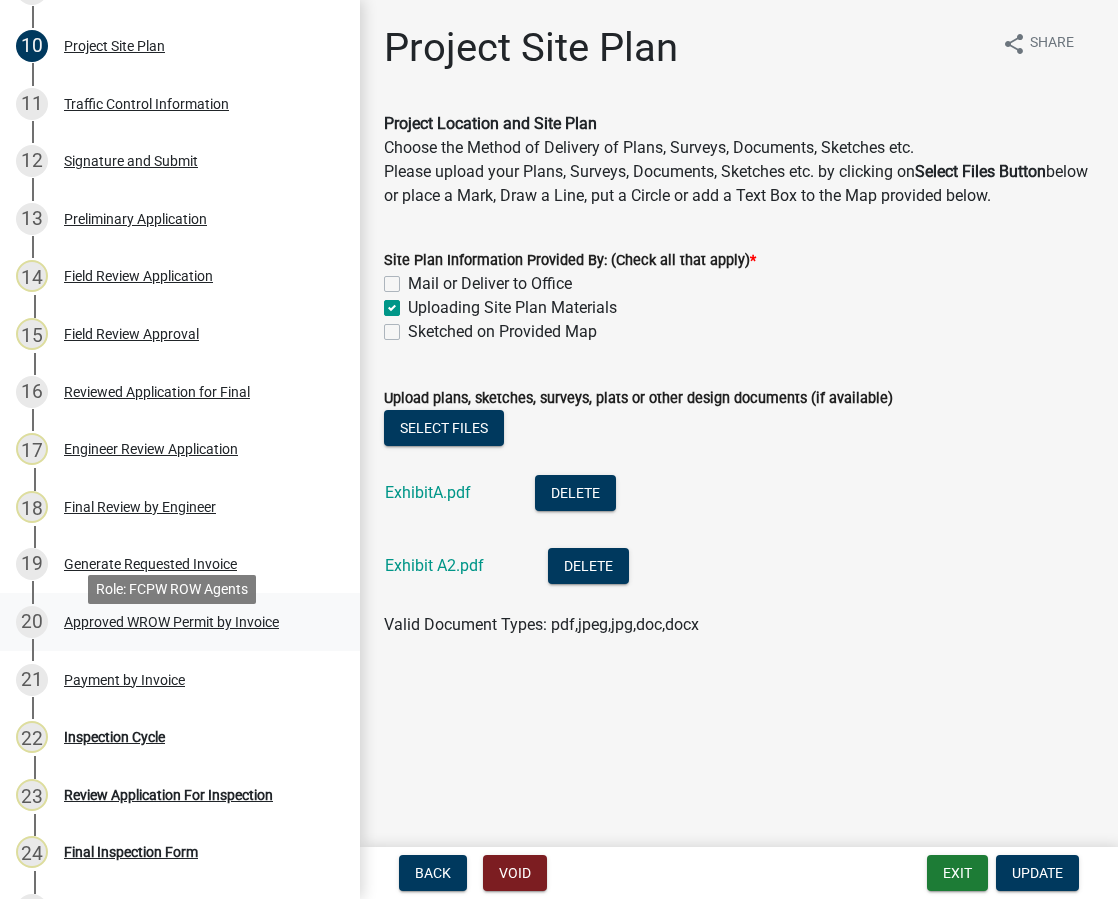 scroll, scrollTop: 800, scrollLeft: 0, axis: vertical 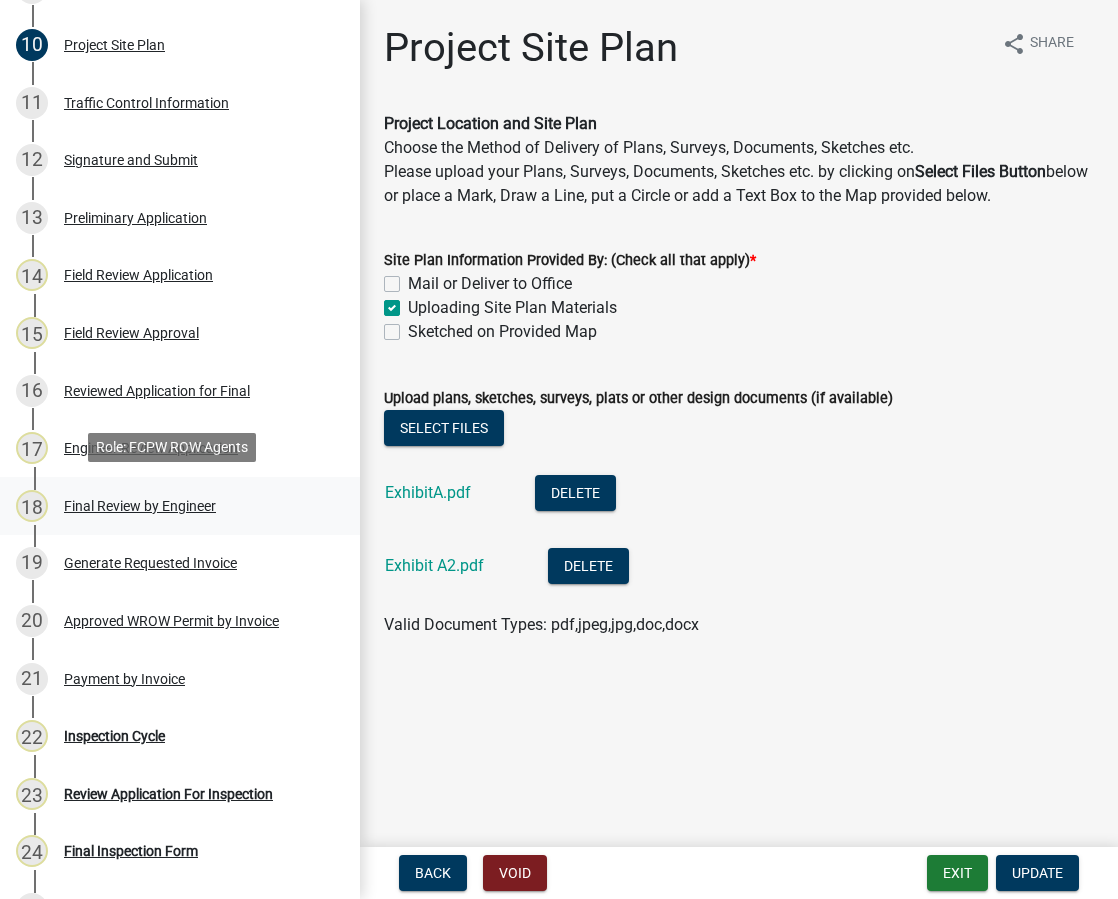 click on "Final Review by Engineer" at bounding box center [140, 506] 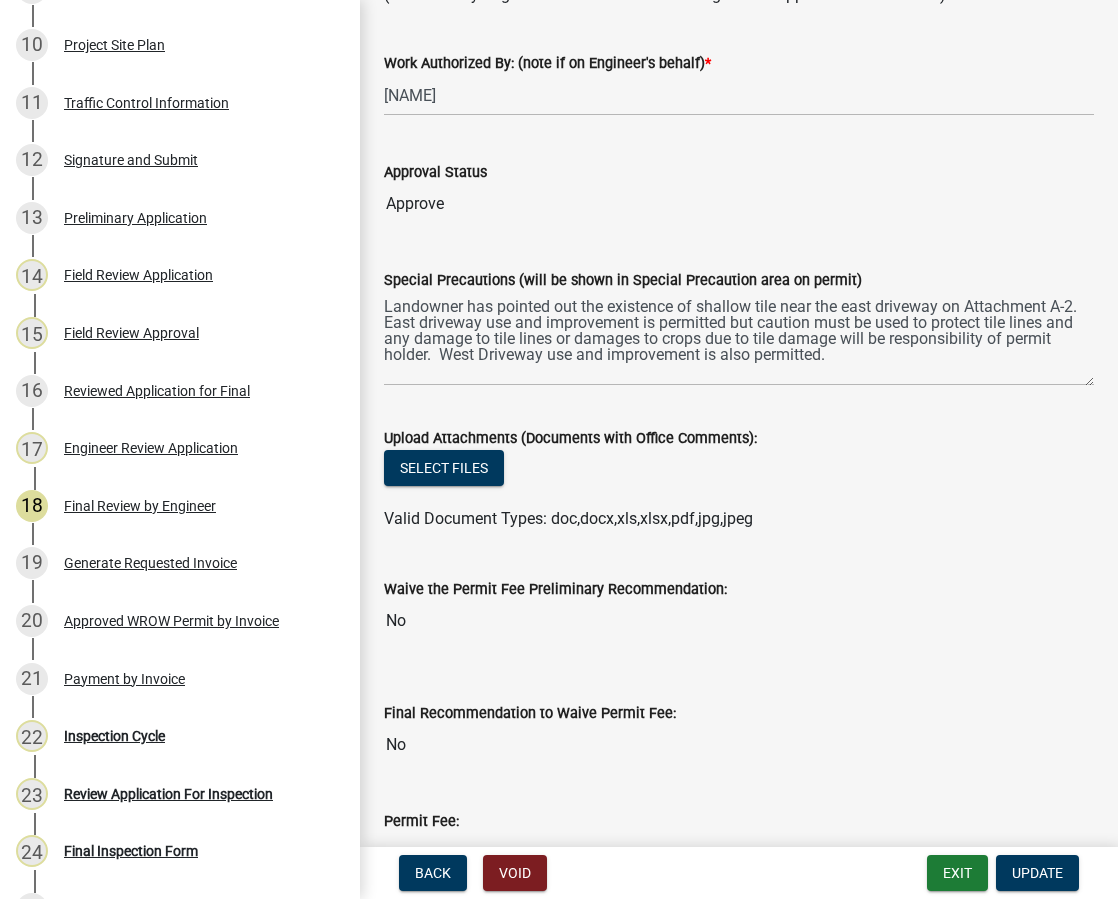 scroll, scrollTop: 0, scrollLeft: 0, axis: both 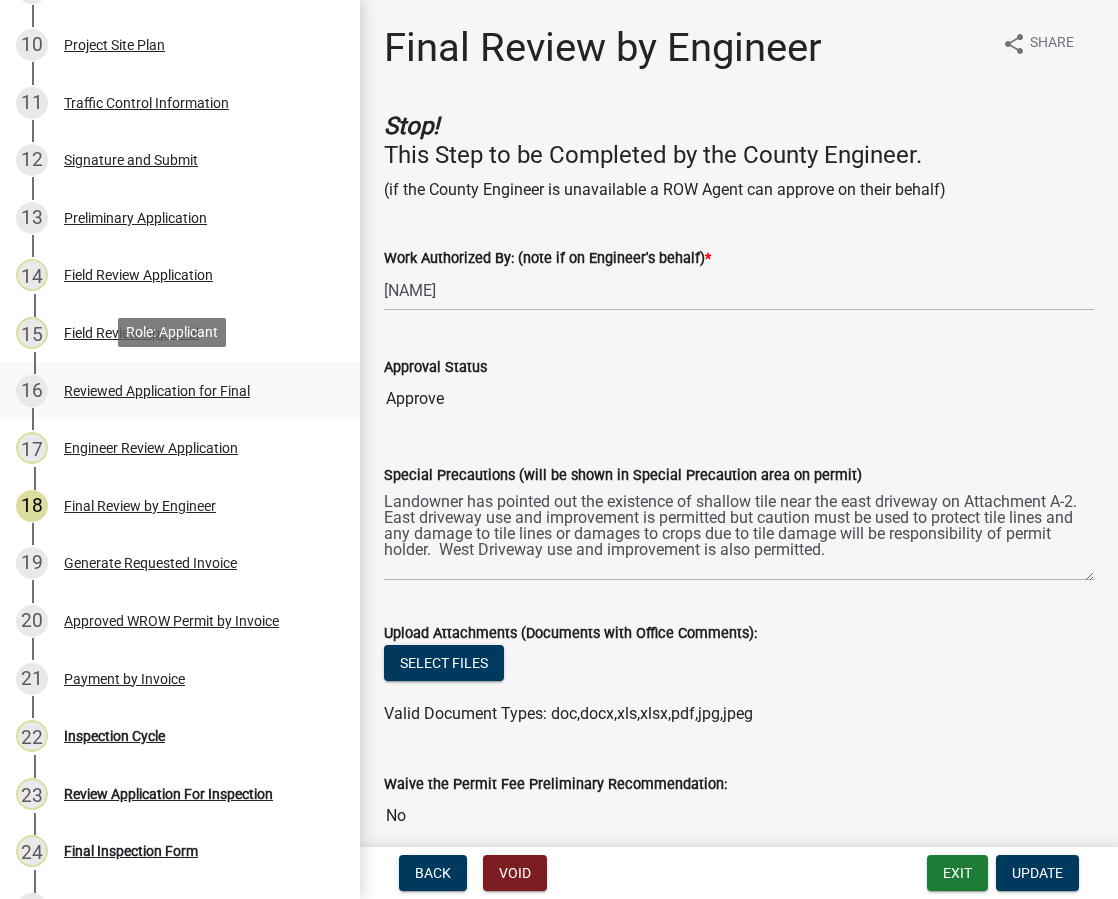 click on "Reviewed Application for Final" at bounding box center (157, 391) 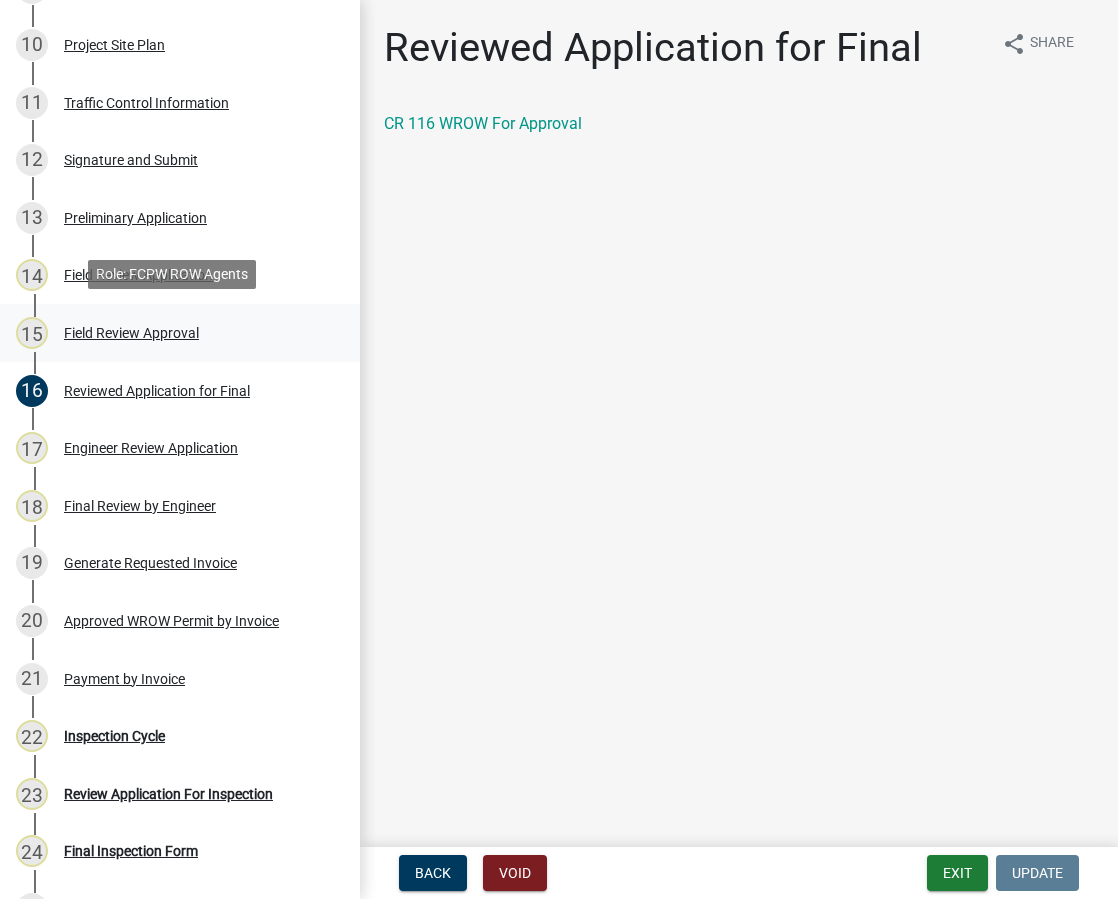 click on "Field Review Approval" at bounding box center [131, 333] 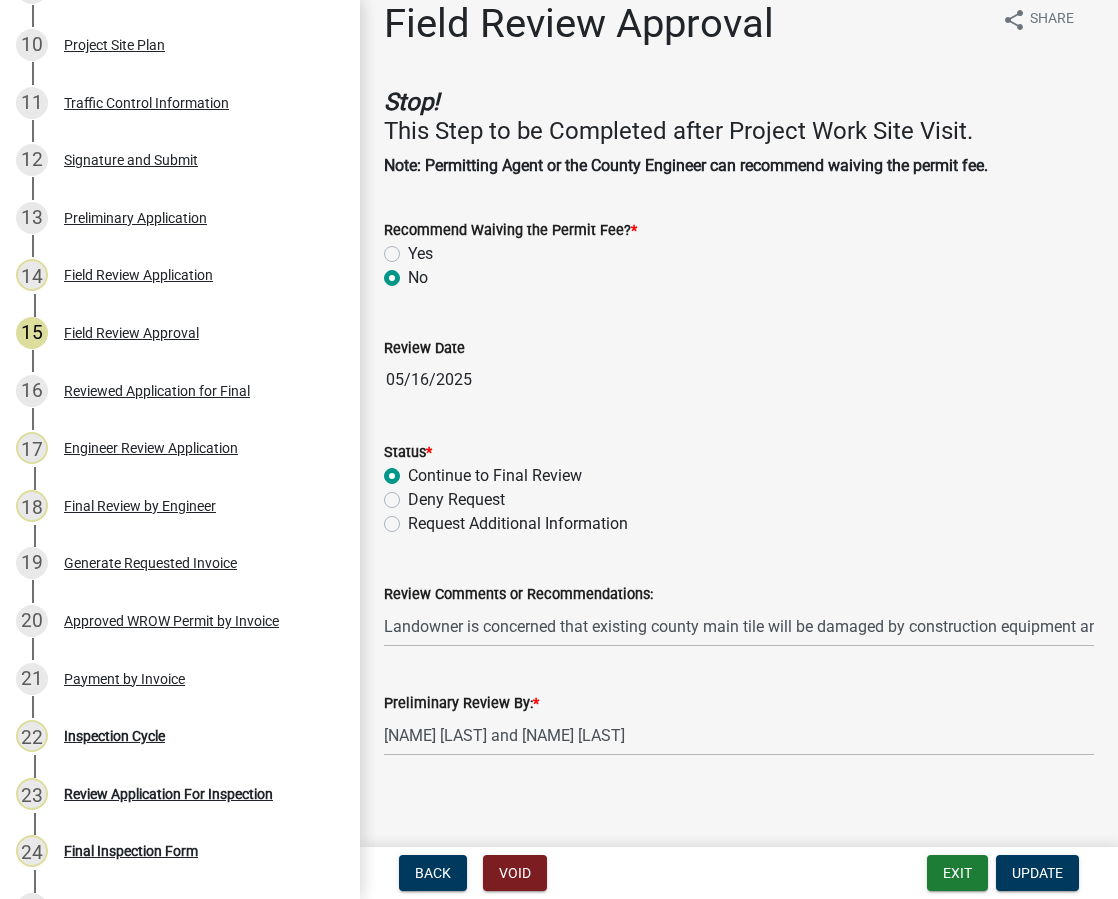 scroll, scrollTop: 35, scrollLeft: 0, axis: vertical 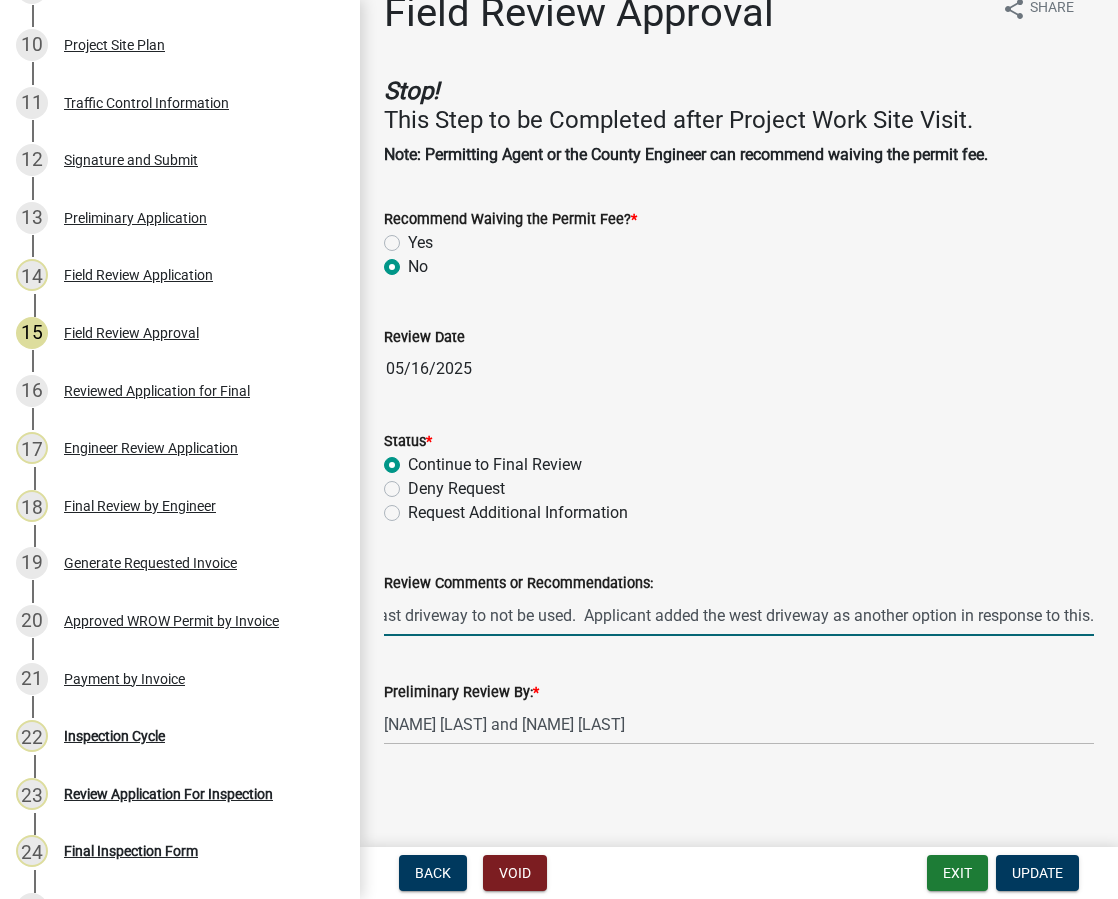 drag, startPoint x: 945, startPoint y: 605, endPoint x: 1101, endPoint y: 610, distance: 156.08011 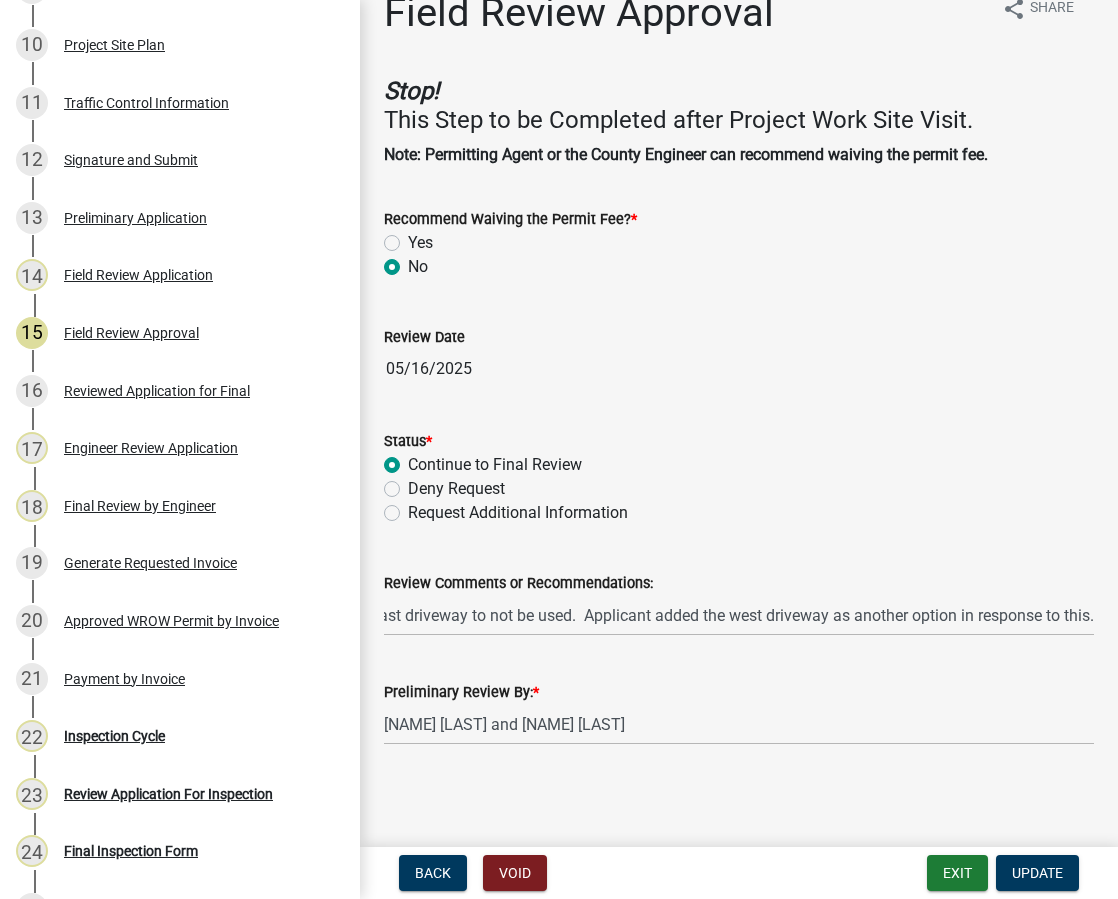 scroll, scrollTop: 0, scrollLeft: 0, axis: both 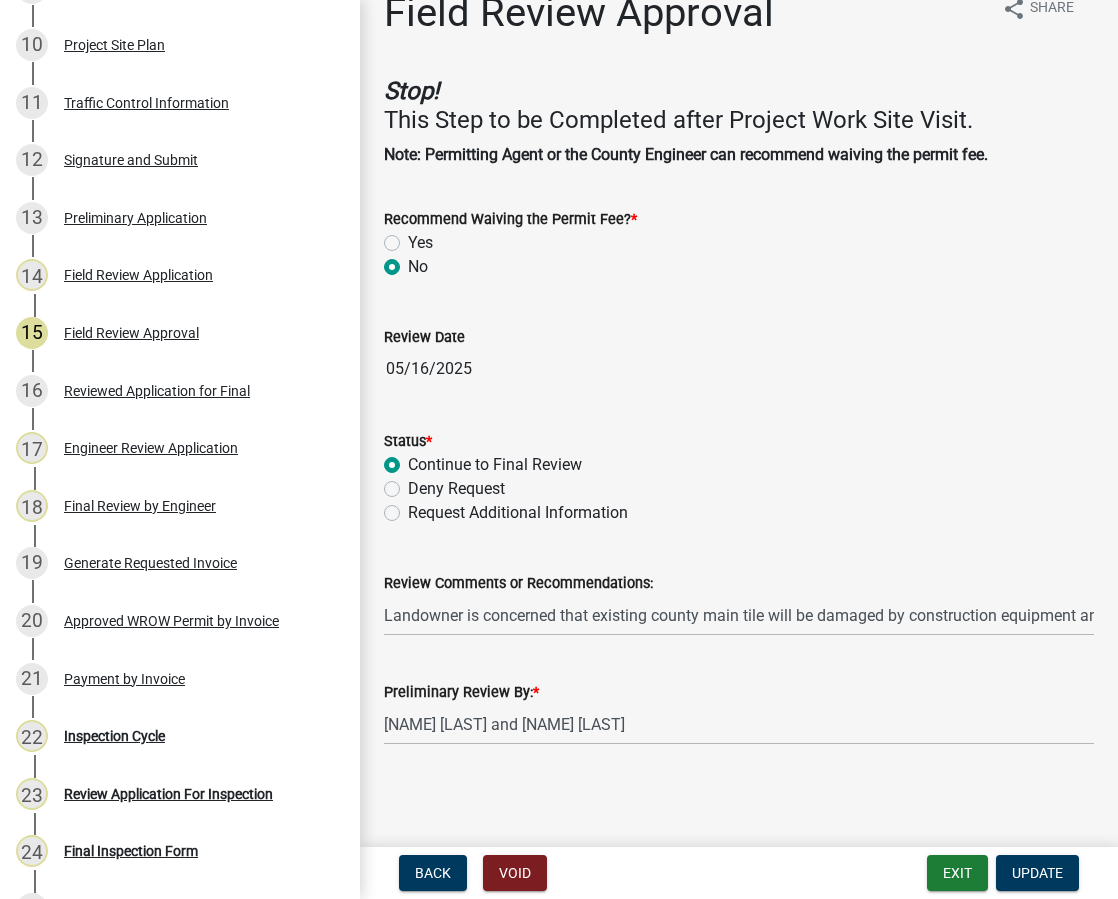 click on "Status  *  Continue to Final Review   Deny Request   Request Additional Information" 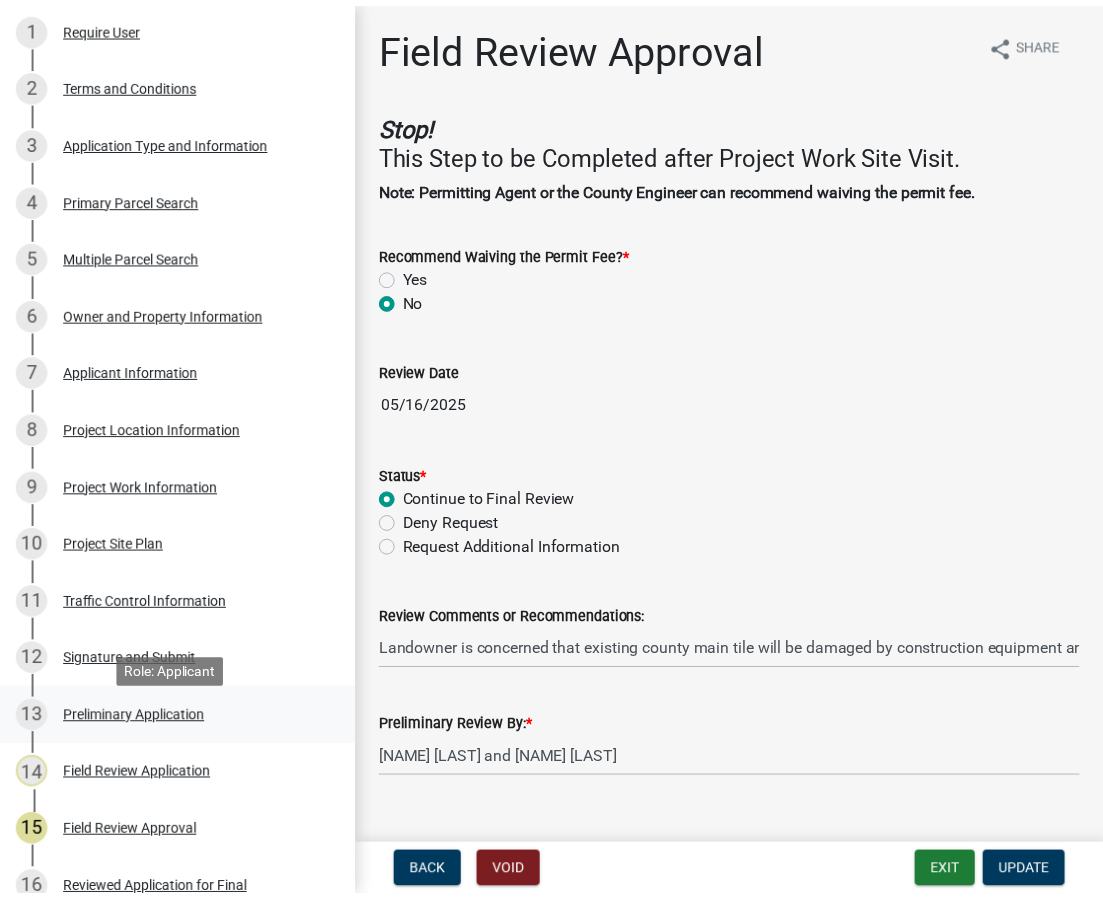 scroll, scrollTop: 0, scrollLeft: 0, axis: both 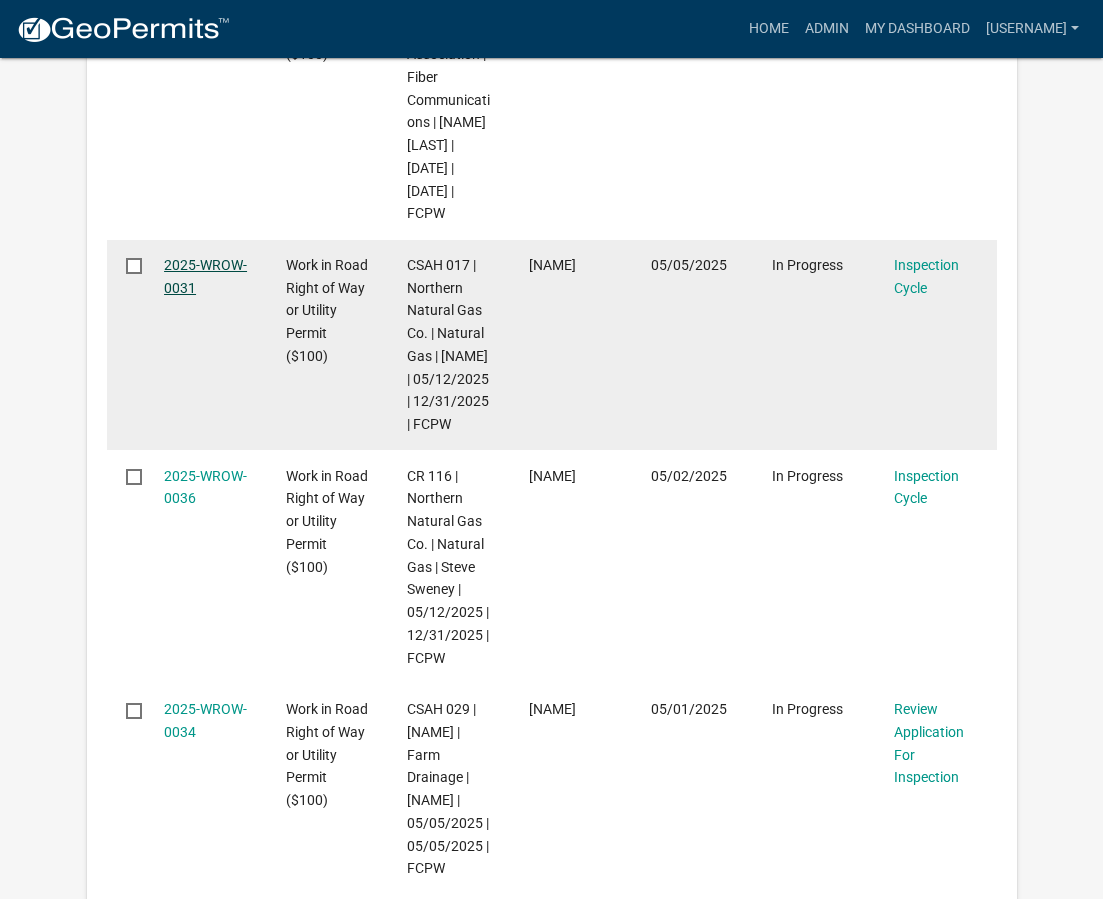click on "2025-WROW-0031" 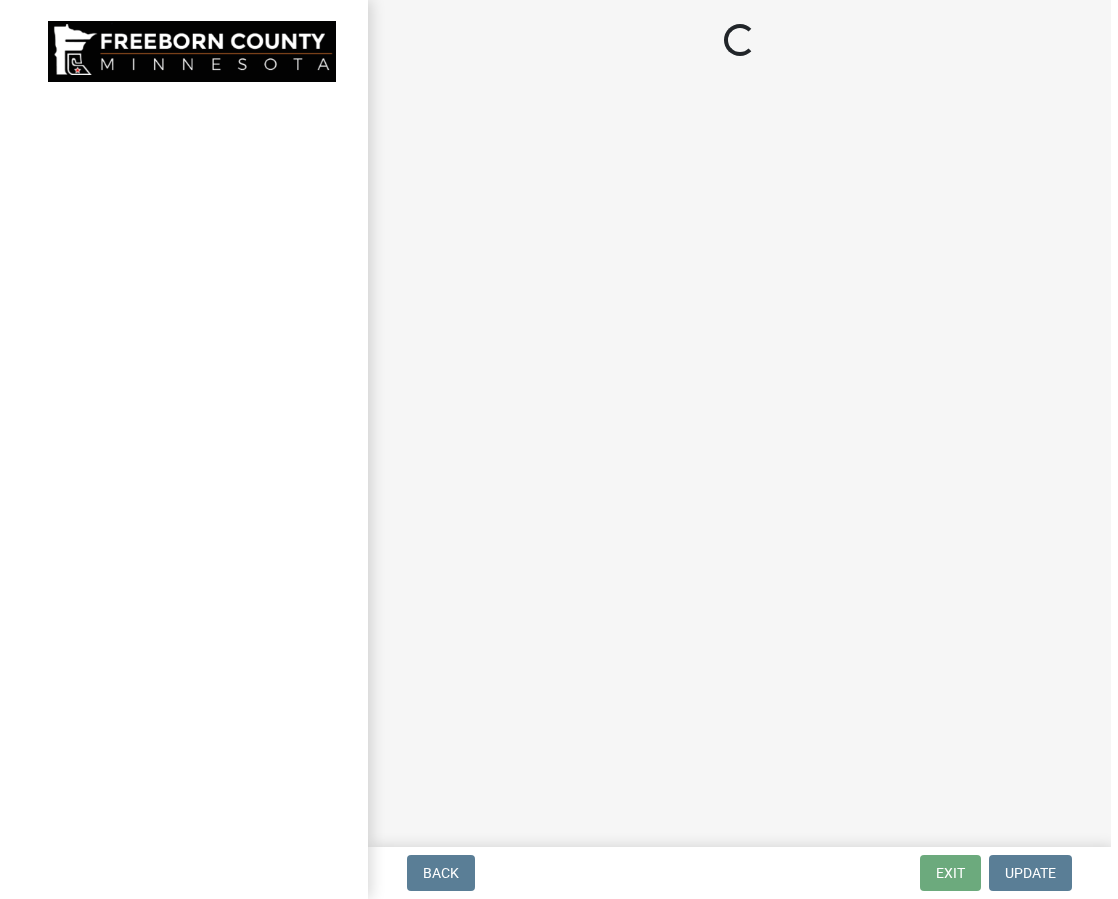 scroll, scrollTop: 0, scrollLeft: 0, axis: both 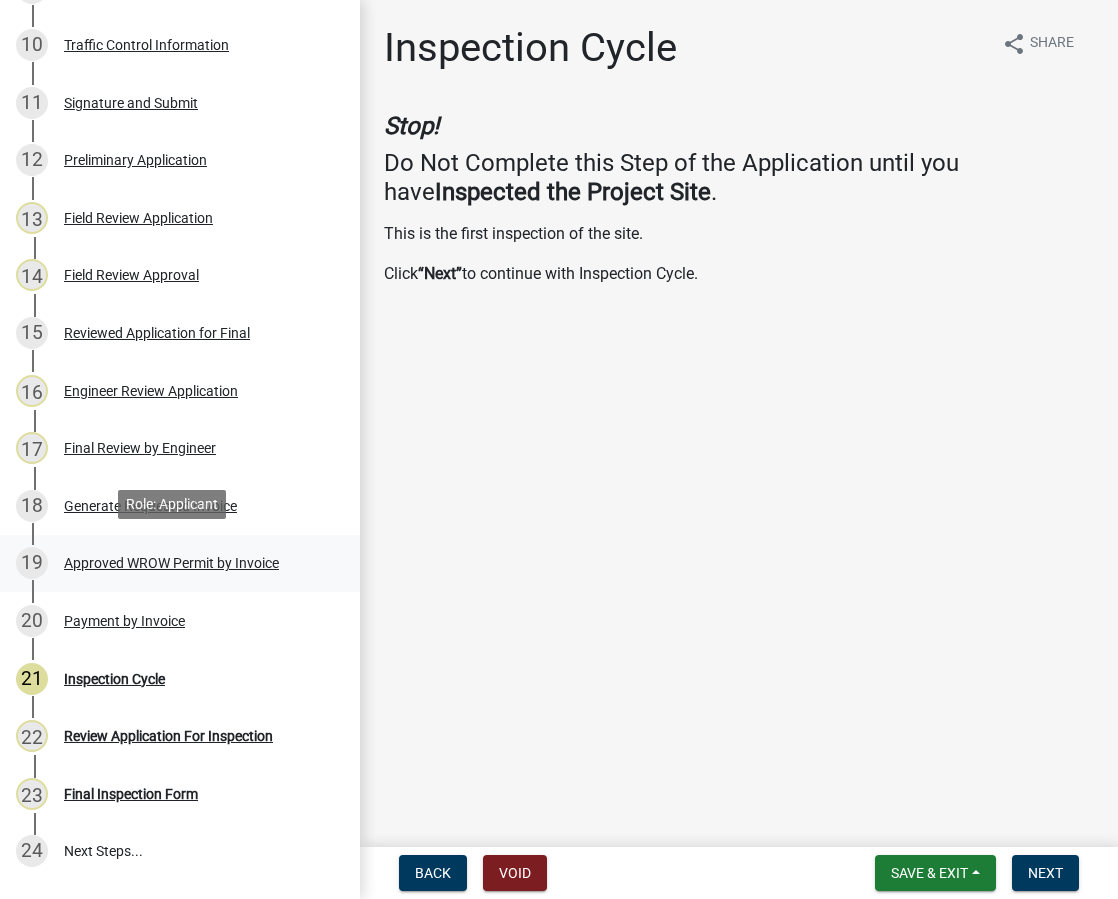 click on "Approved WROW Permit by Invoice" at bounding box center [171, 563] 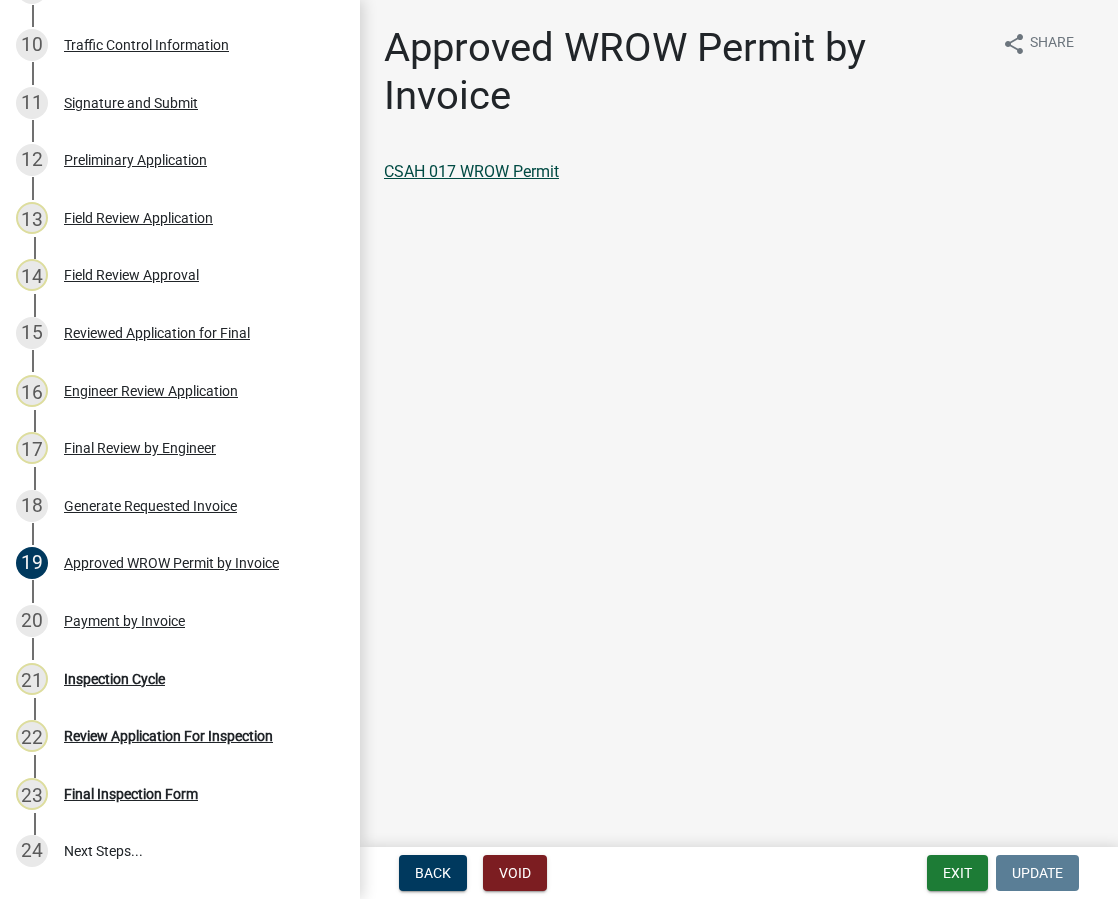 click on "CSAH 017 WROW Permit" 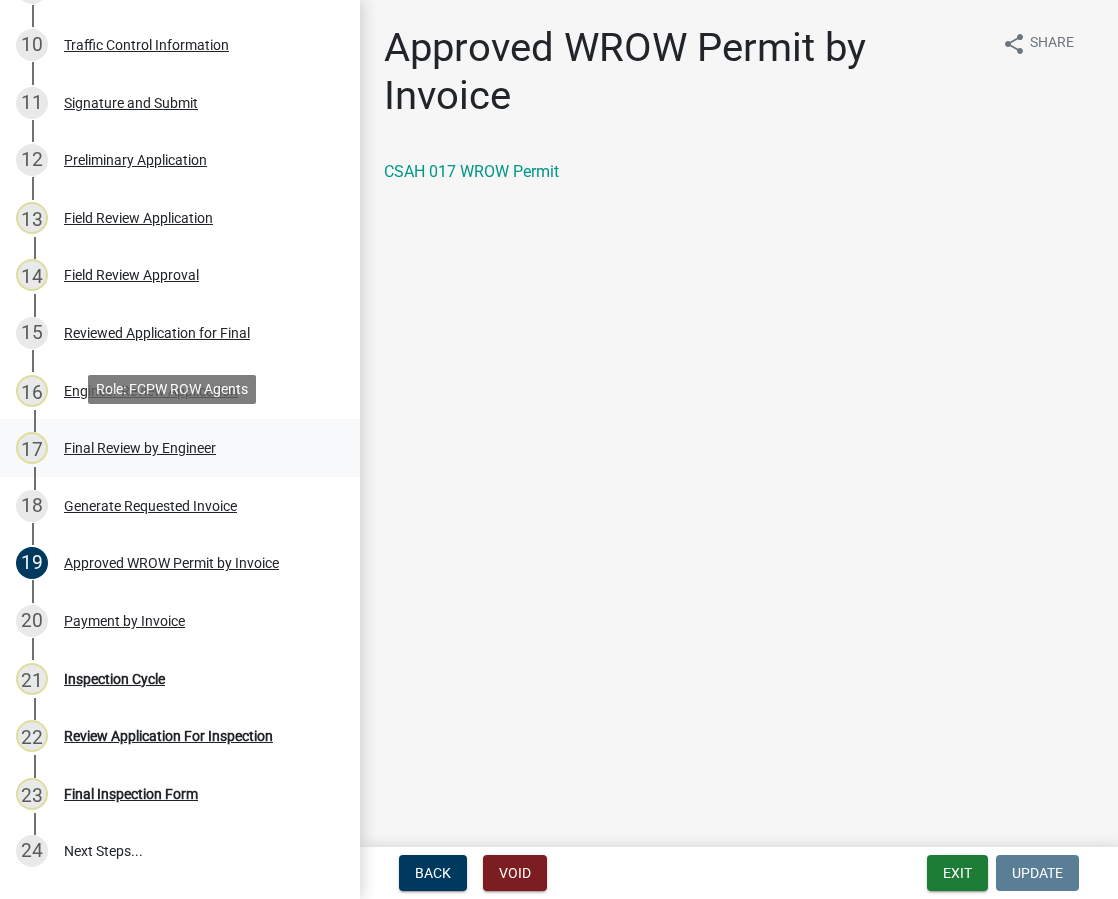 click on "17     Final Review by Engineer" at bounding box center [172, 448] 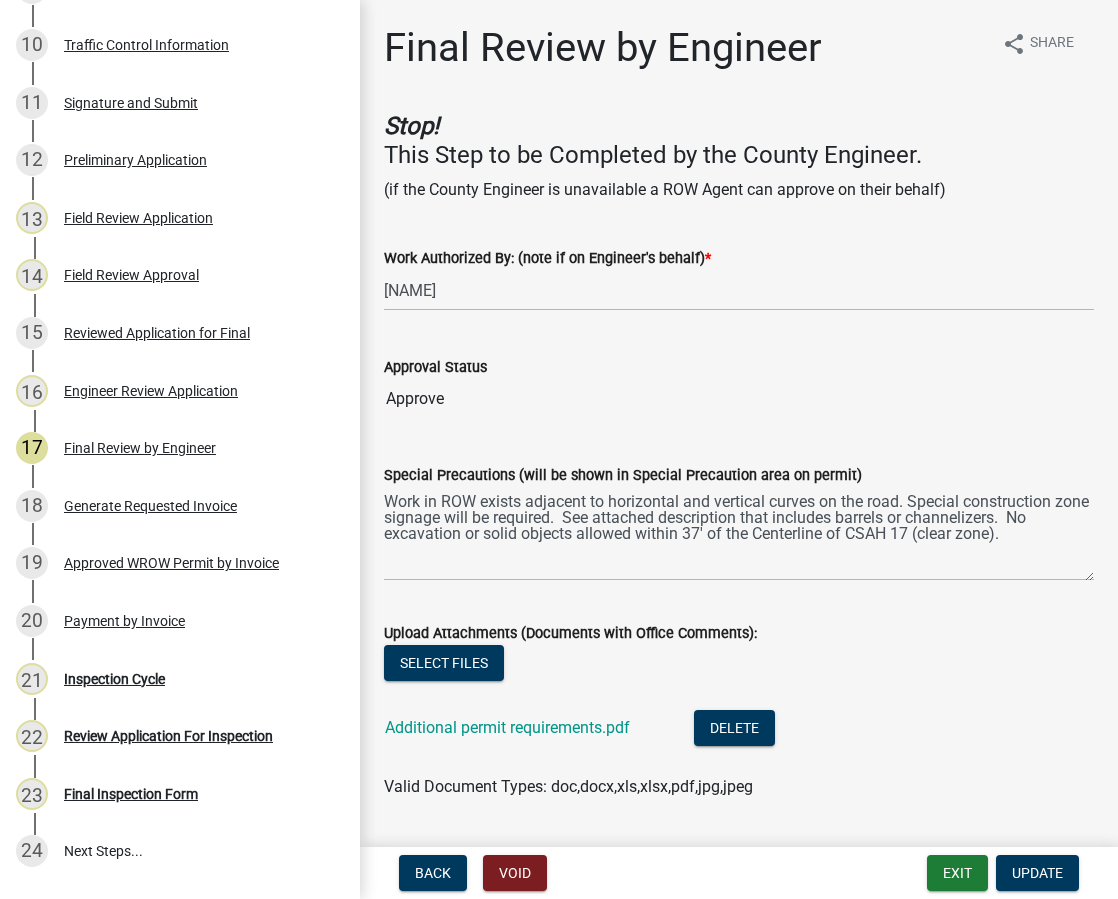 scroll, scrollTop: 100, scrollLeft: 0, axis: vertical 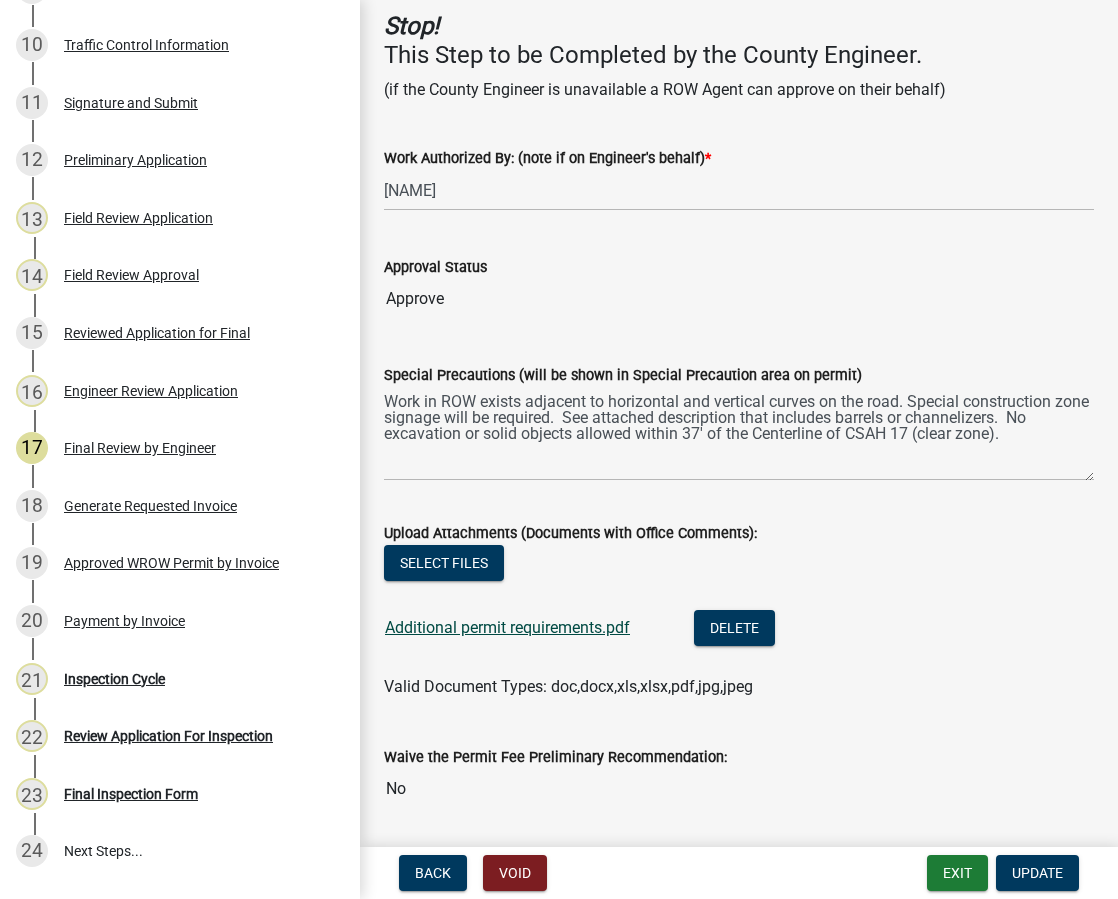 click on "Additional permit requirements.pdf" 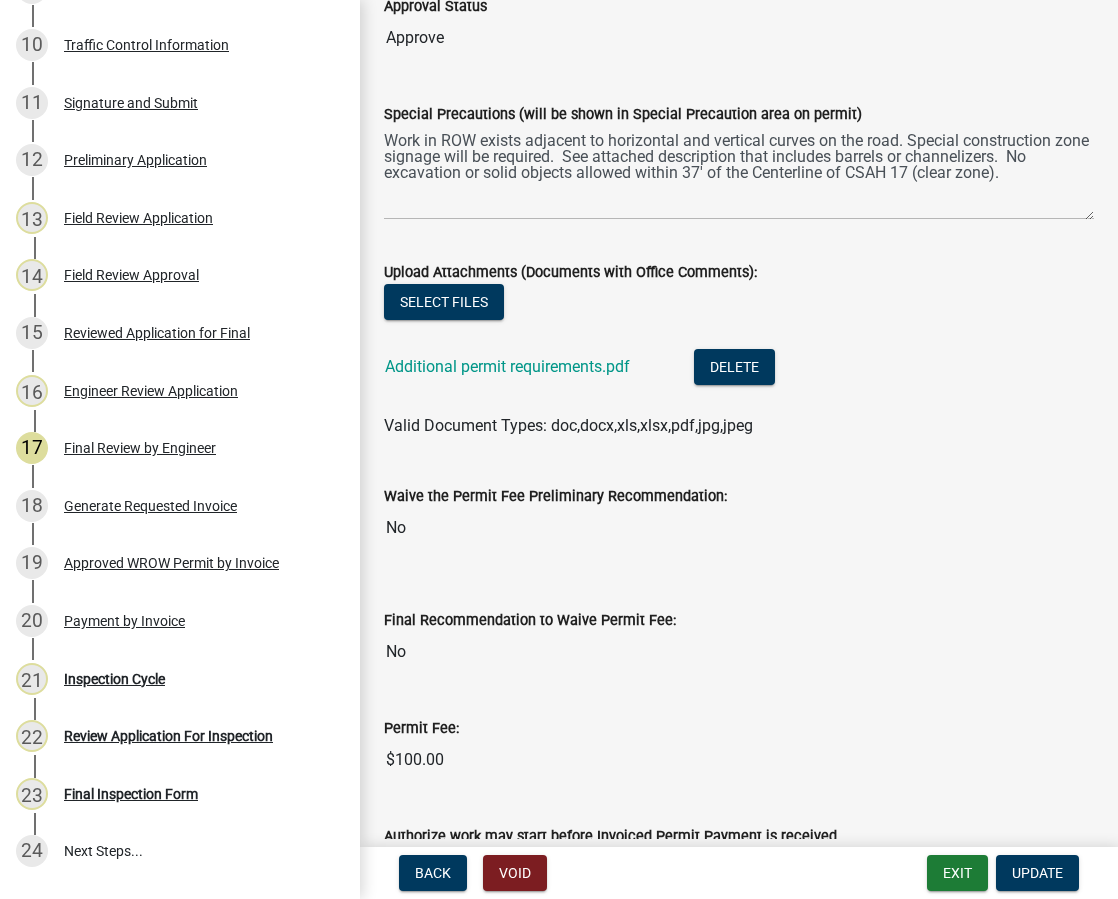 scroll, scrollTop: 0, scrollLeft: 0, axis: both 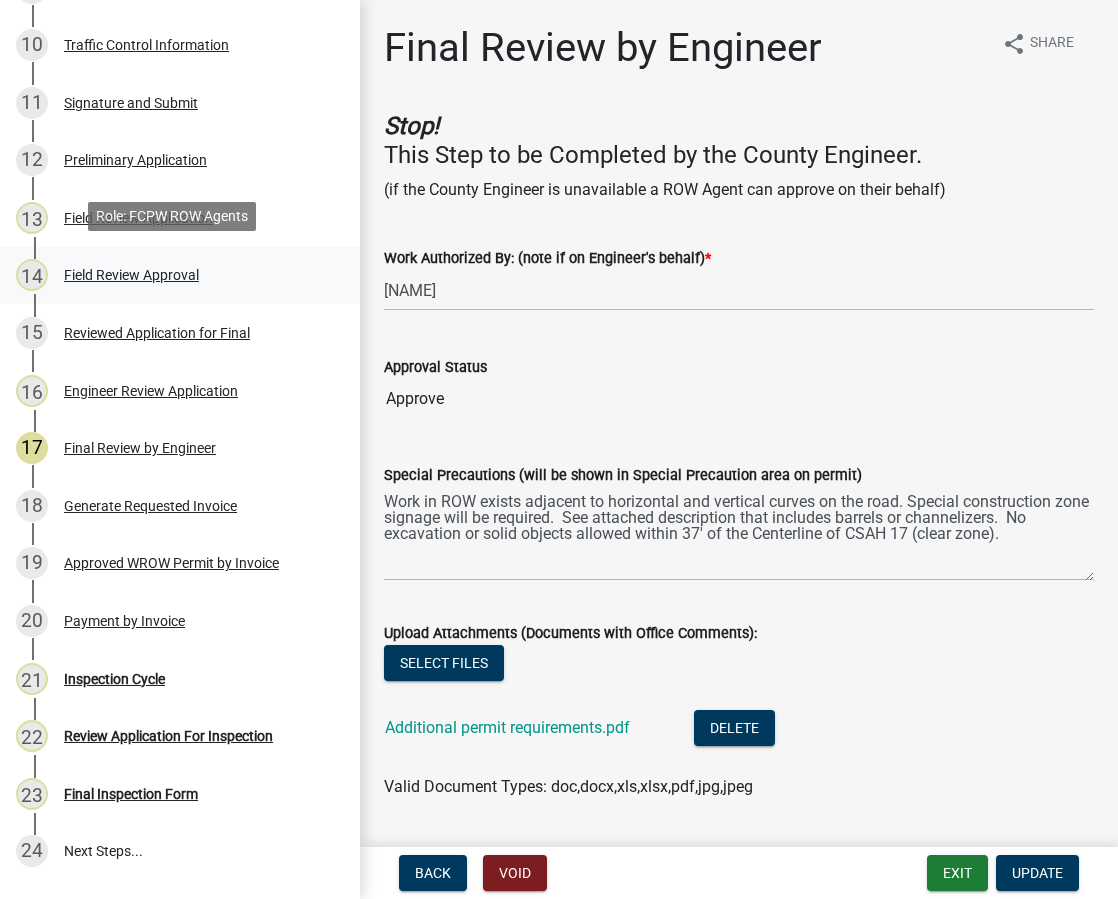 click on "Field Review Approval" at bounding box center (131, 275) 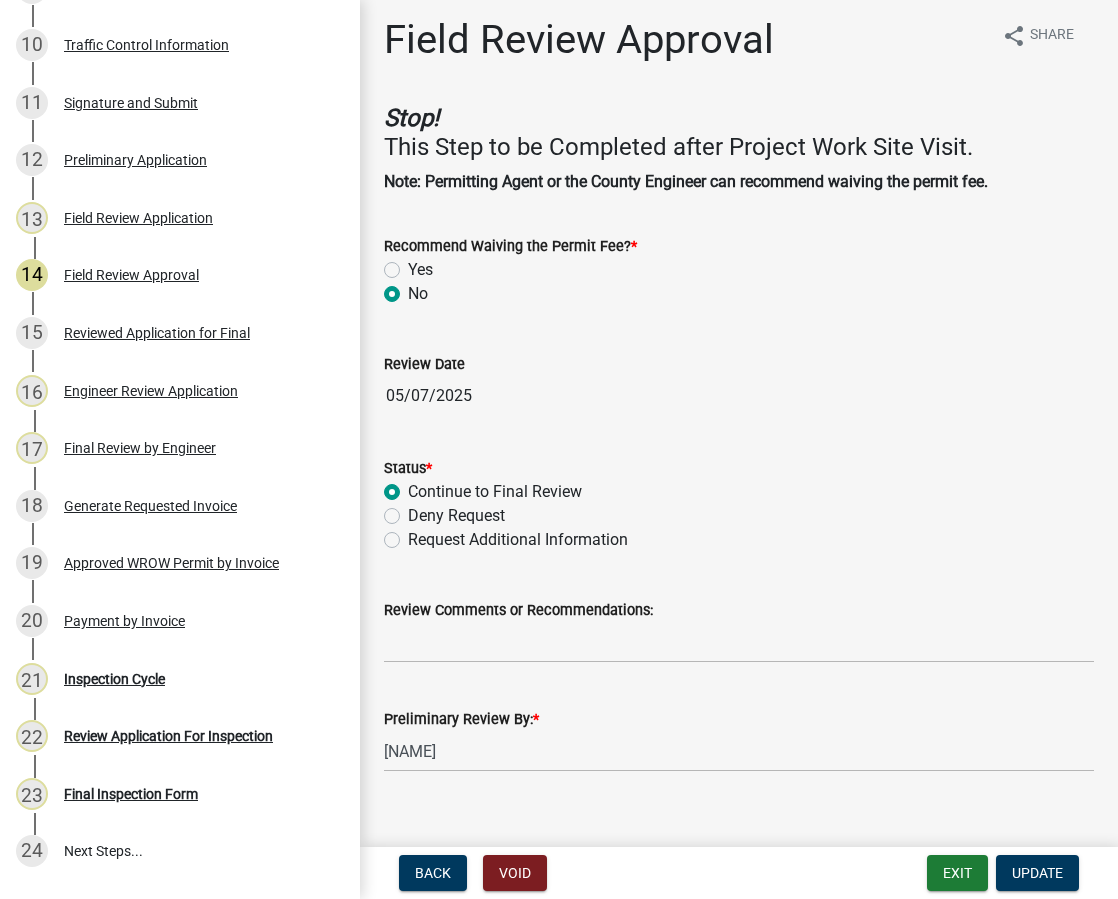 scroll, scrollTop: 0, scrollLeft: 0, axis: both 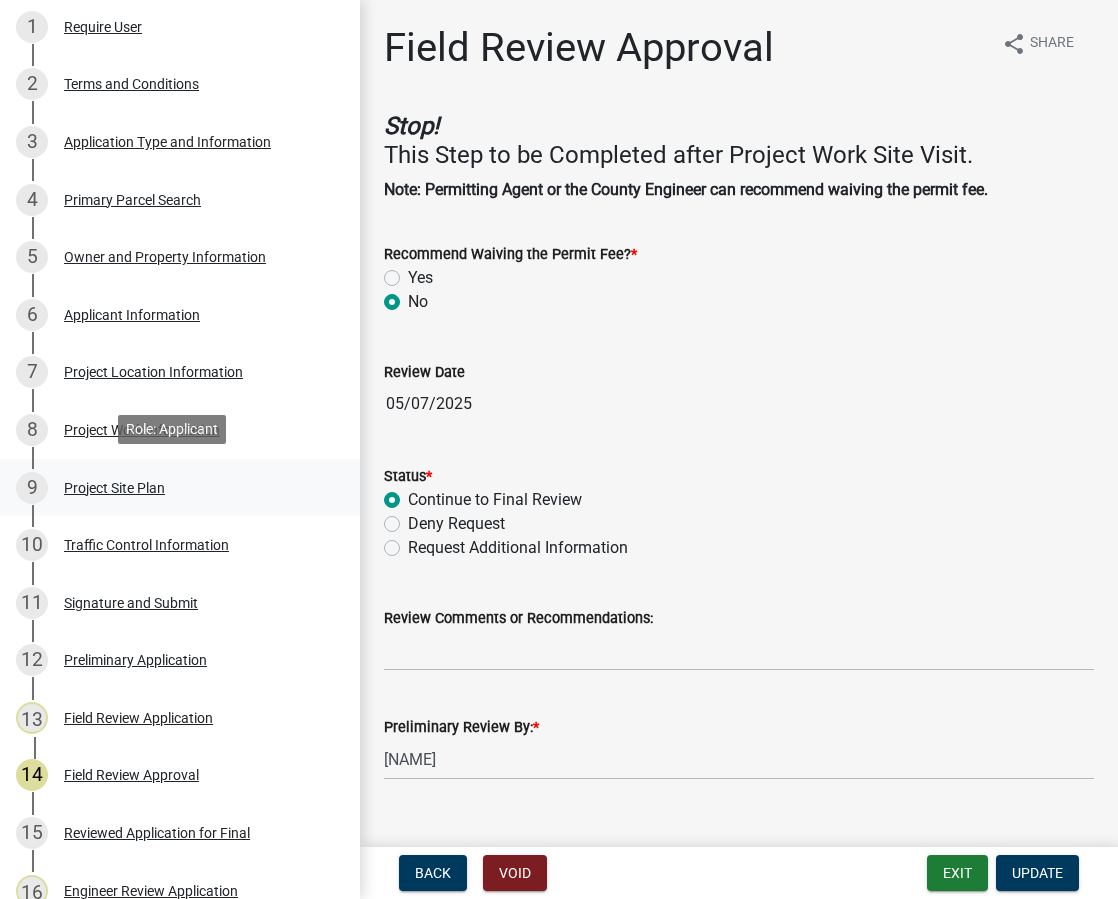 click on "Project Site Plan" at bounding box center (114, 488) 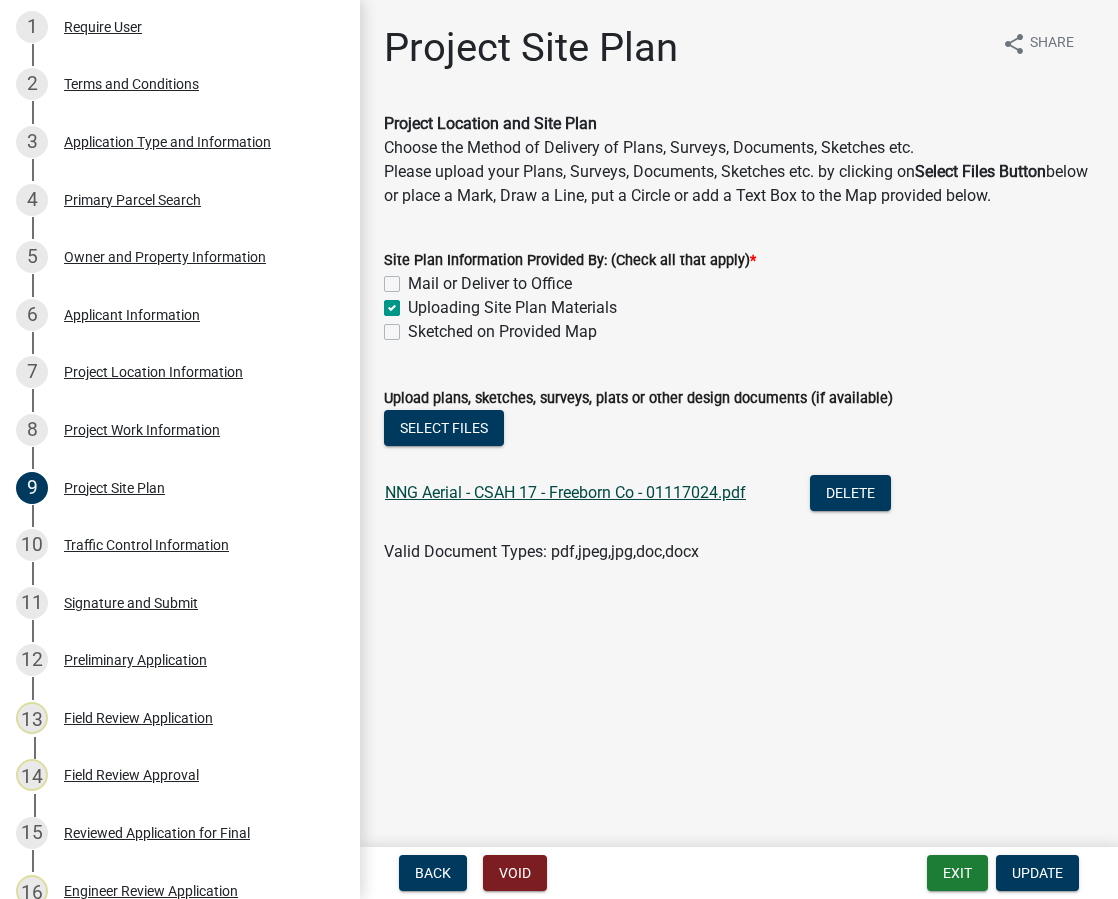 click on "NNG Aerial - CSAH 17 - Freeborn Co - 01117024.pdf" 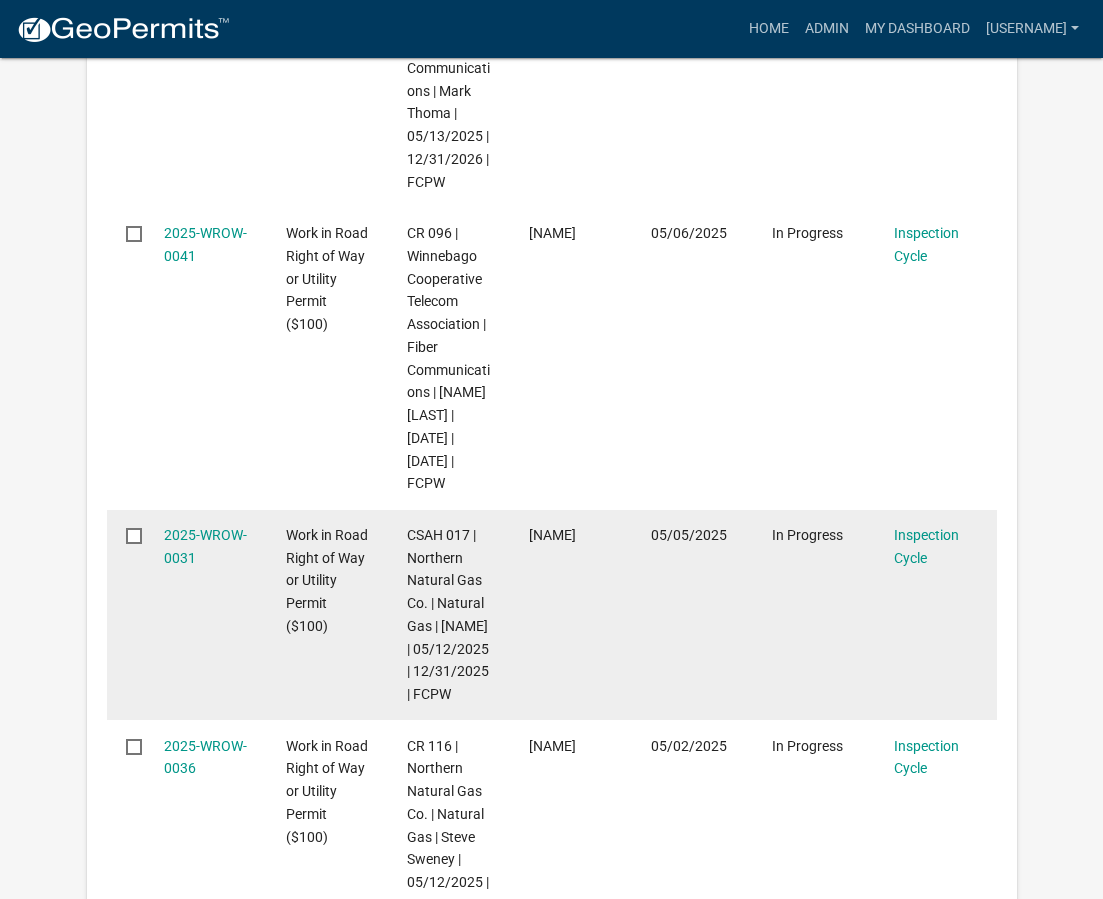 scroll, scrollTop: 1400, scrollLeft: 0, axis: vertical 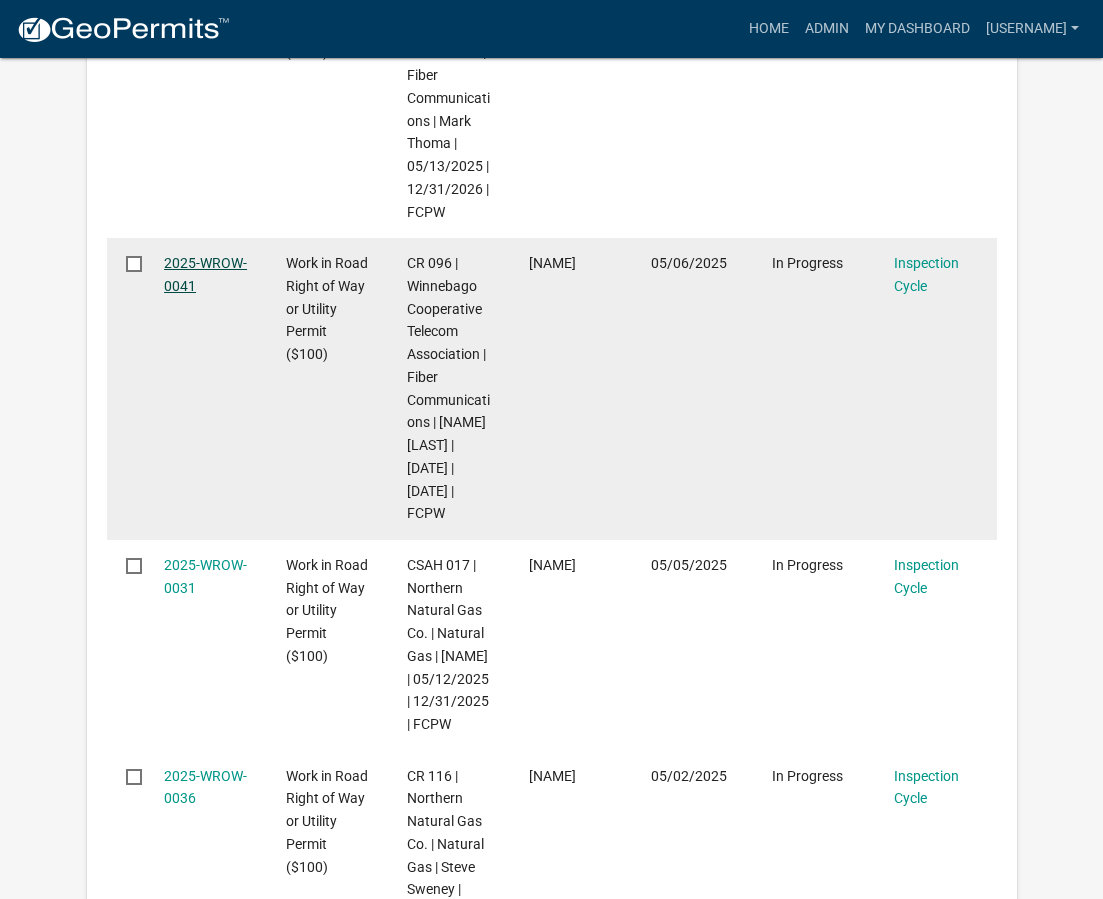 click on "2025-WROW-0041" 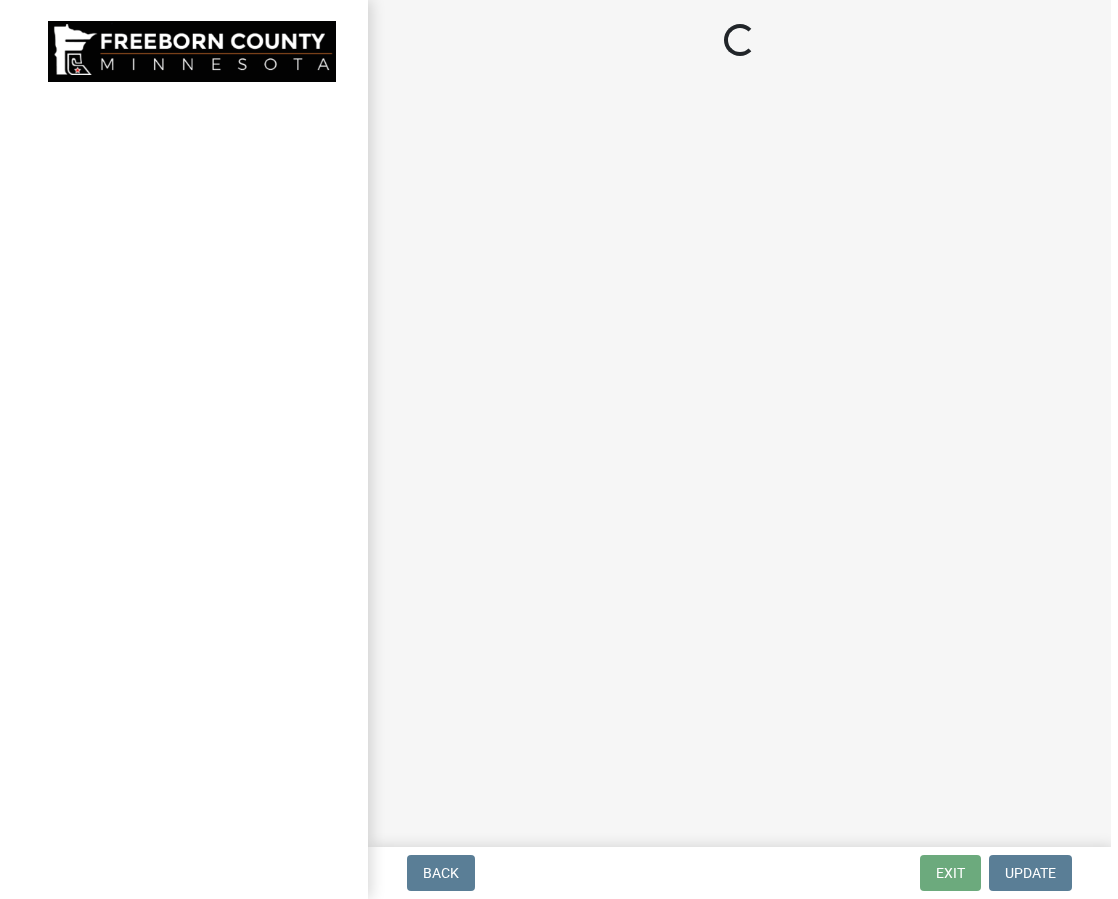 scroll, scrollTop: 0, scrollLeft: 0, axis: both 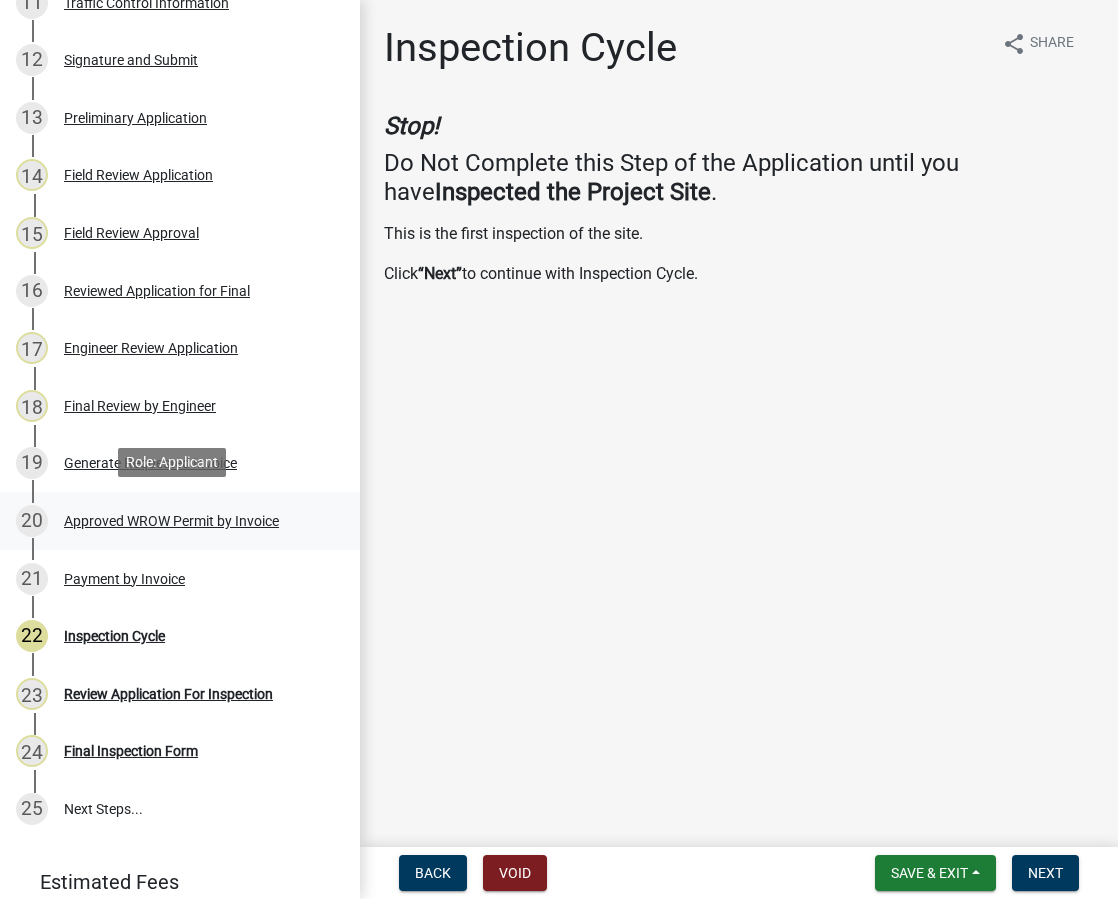 click on "Approved WROW Permit by Invoice" at bounding box center (171, 521) 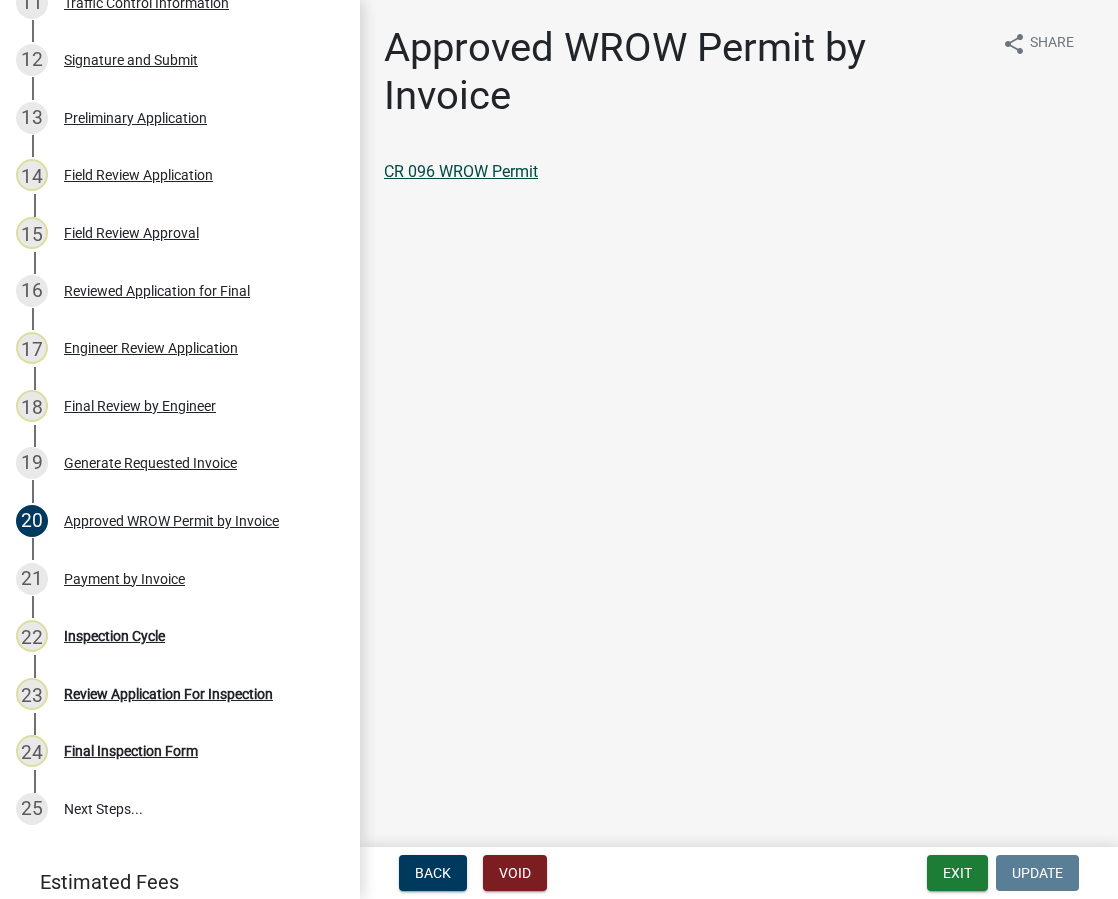 click on "CR 096 WROW Permit" 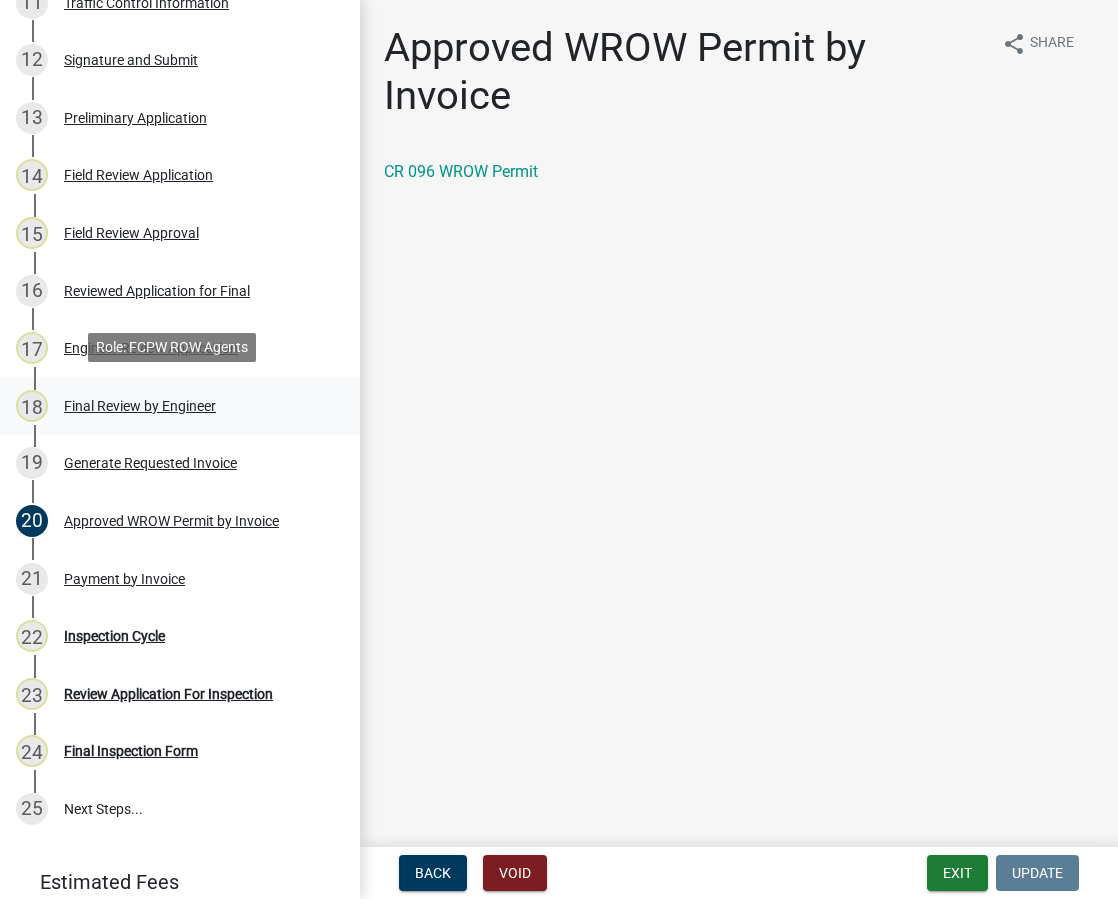 click on "Final Review by Engineer" at bounding box center (140, 406) 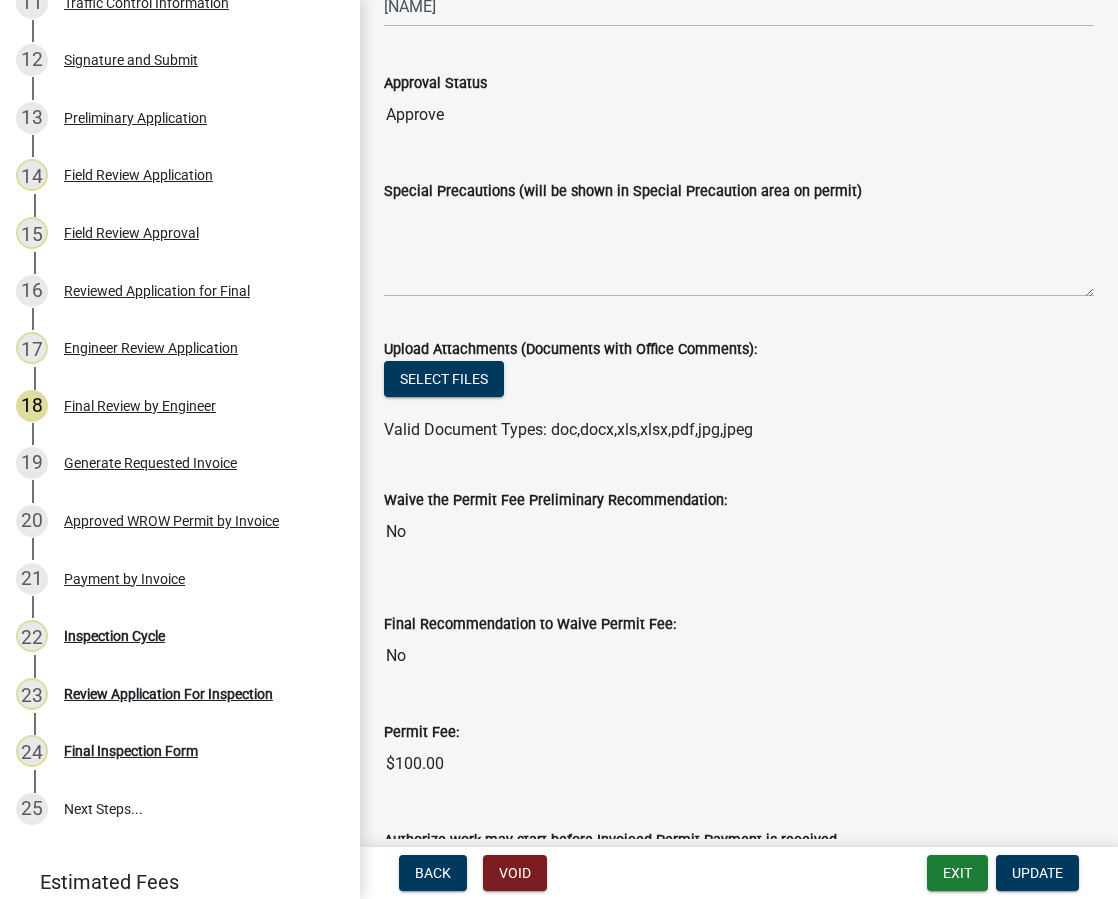 scroll, scrollTop: 0, scrollLeft: 0, axis: both 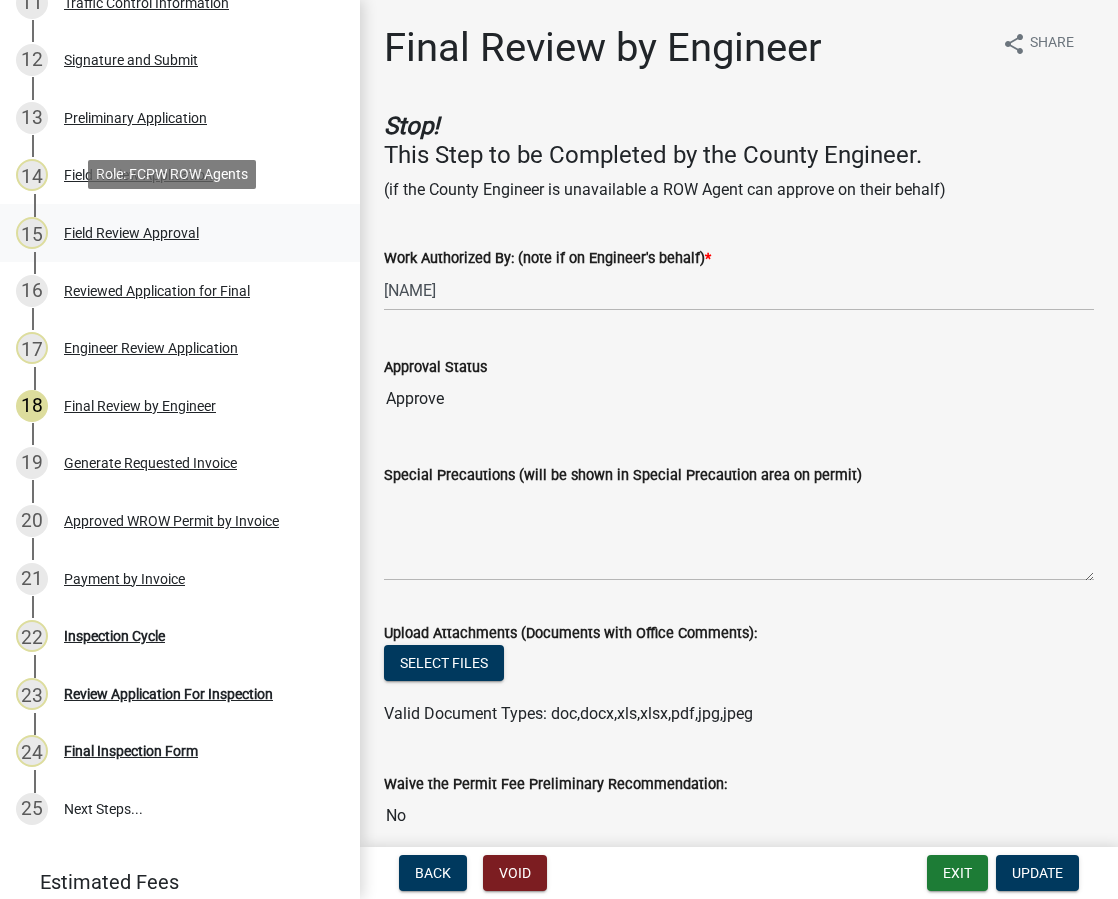 click on "Field Review Approval" at bounding box center [131, 233] 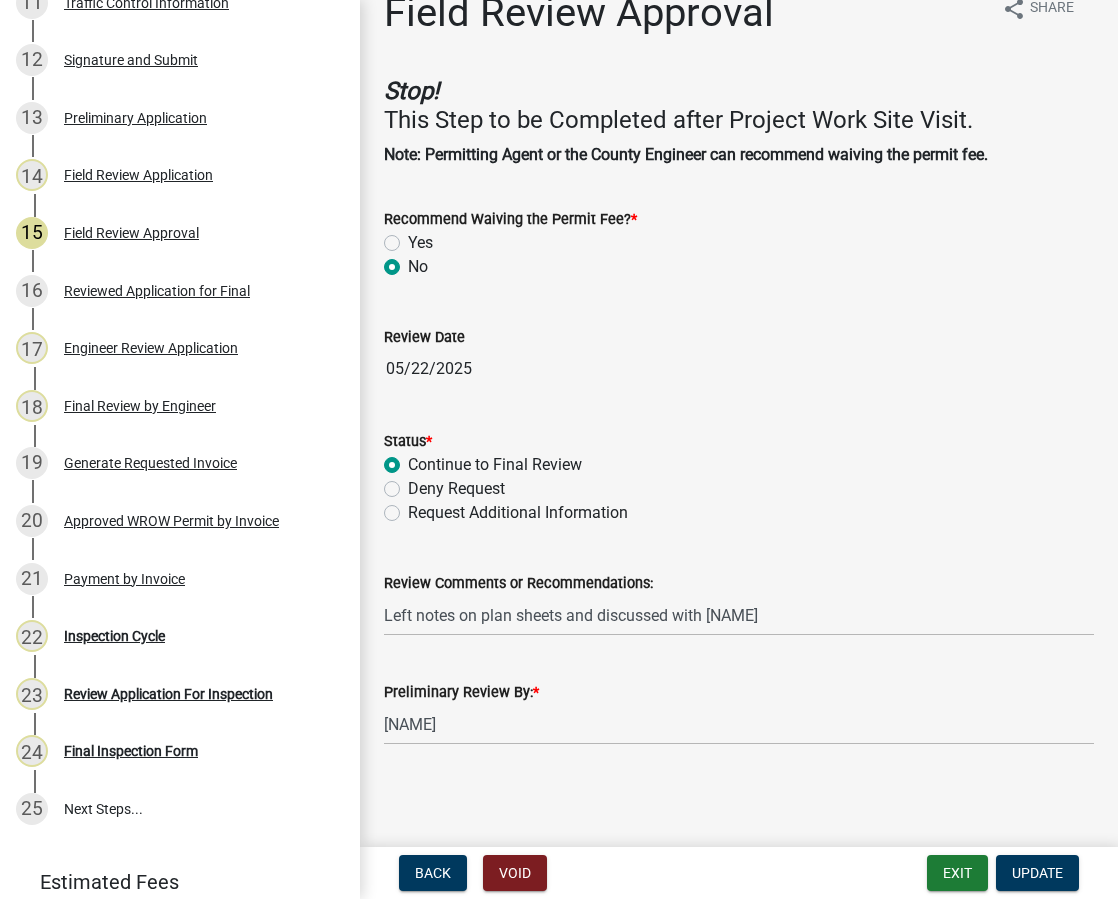 scroll, scrollTop: 0, scrollLeft: 0, axis: both 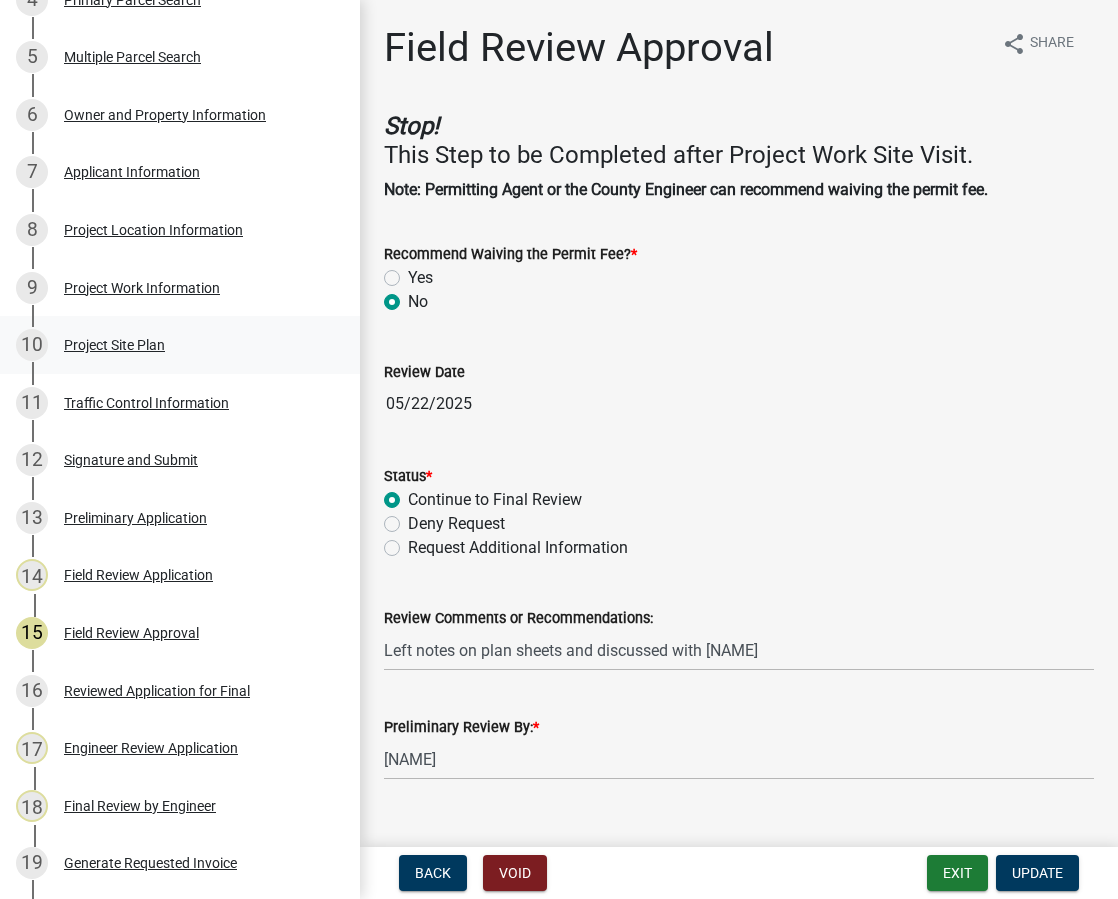 click on "Project Site Plan" at bounding box center [114, 345] 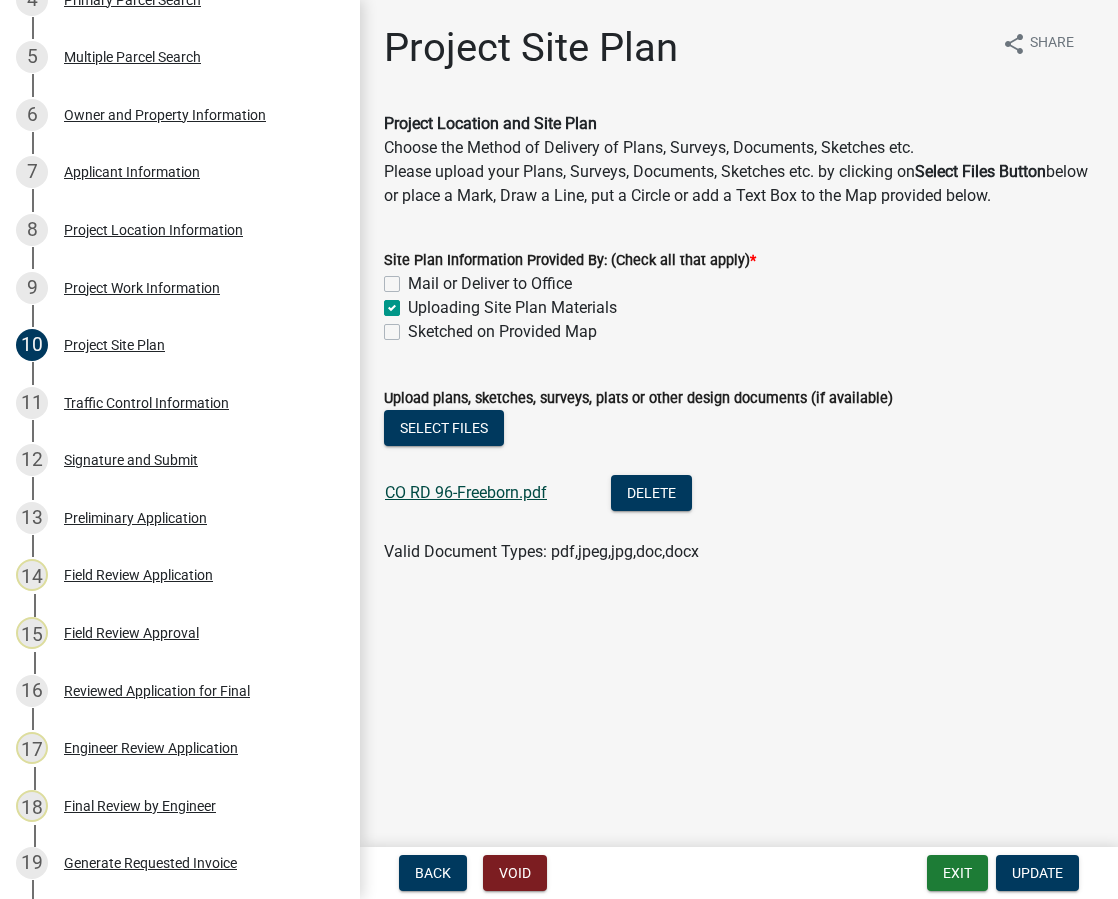 click on "CO RD 96-Freeborn.pdf" 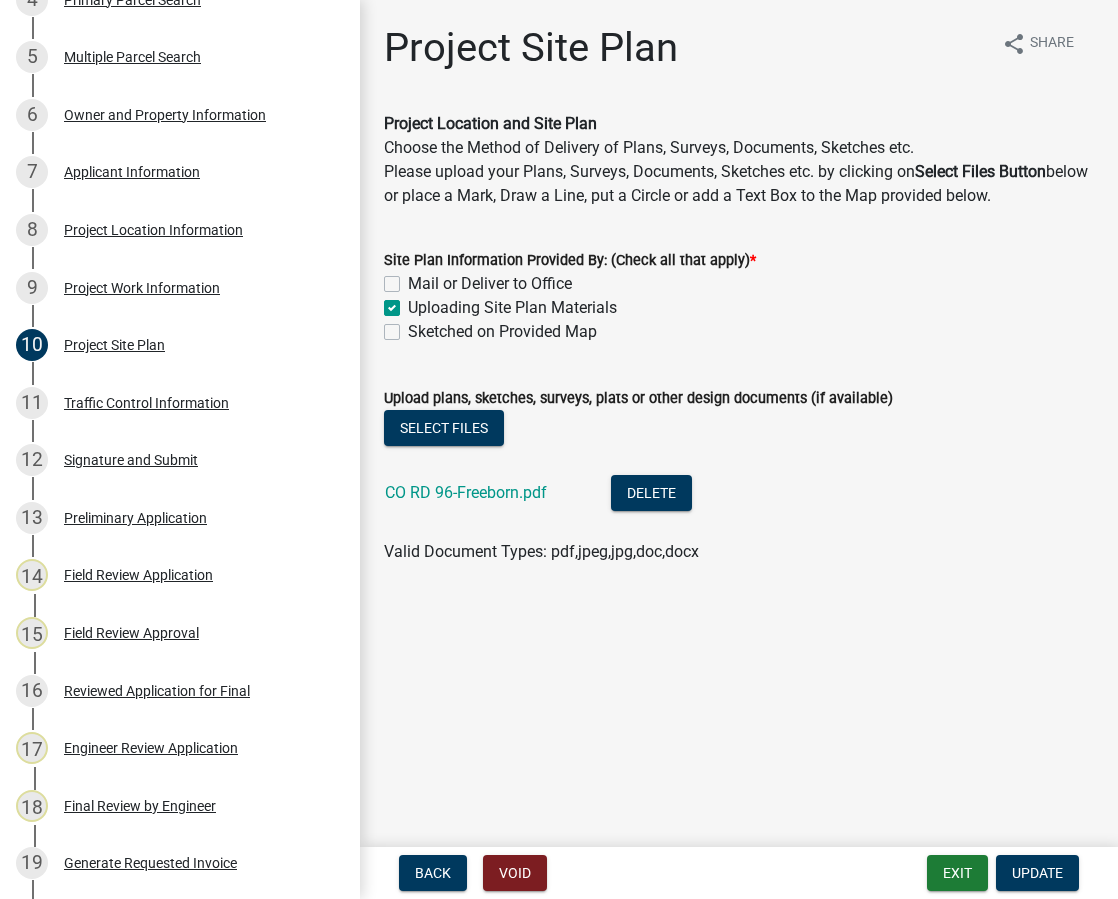 click on "Back  Void   Exit   Update" at bounding box center [739, 873] 